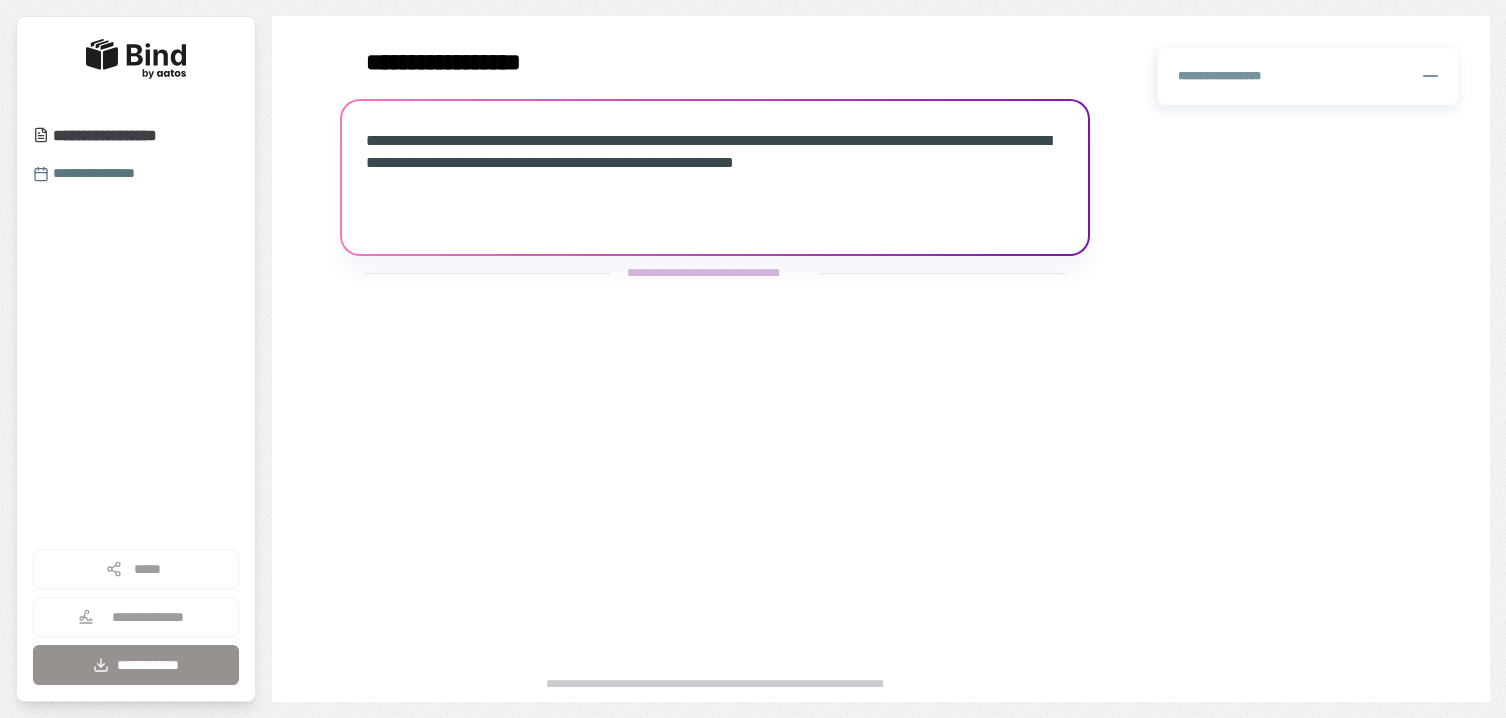 scroll, scrollTop: 0, scrollLeft: 0, axis: both 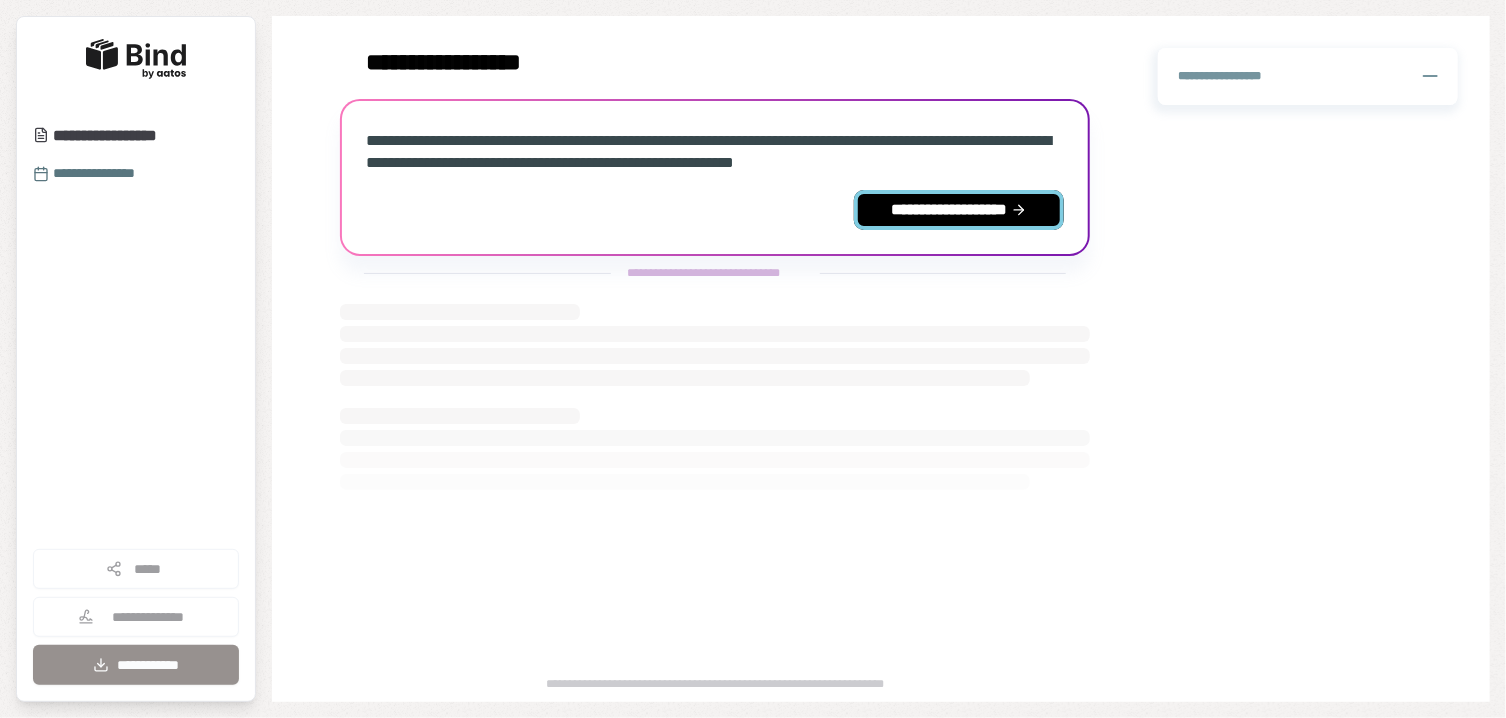 click on "**********" at bounding box center [959, 210] 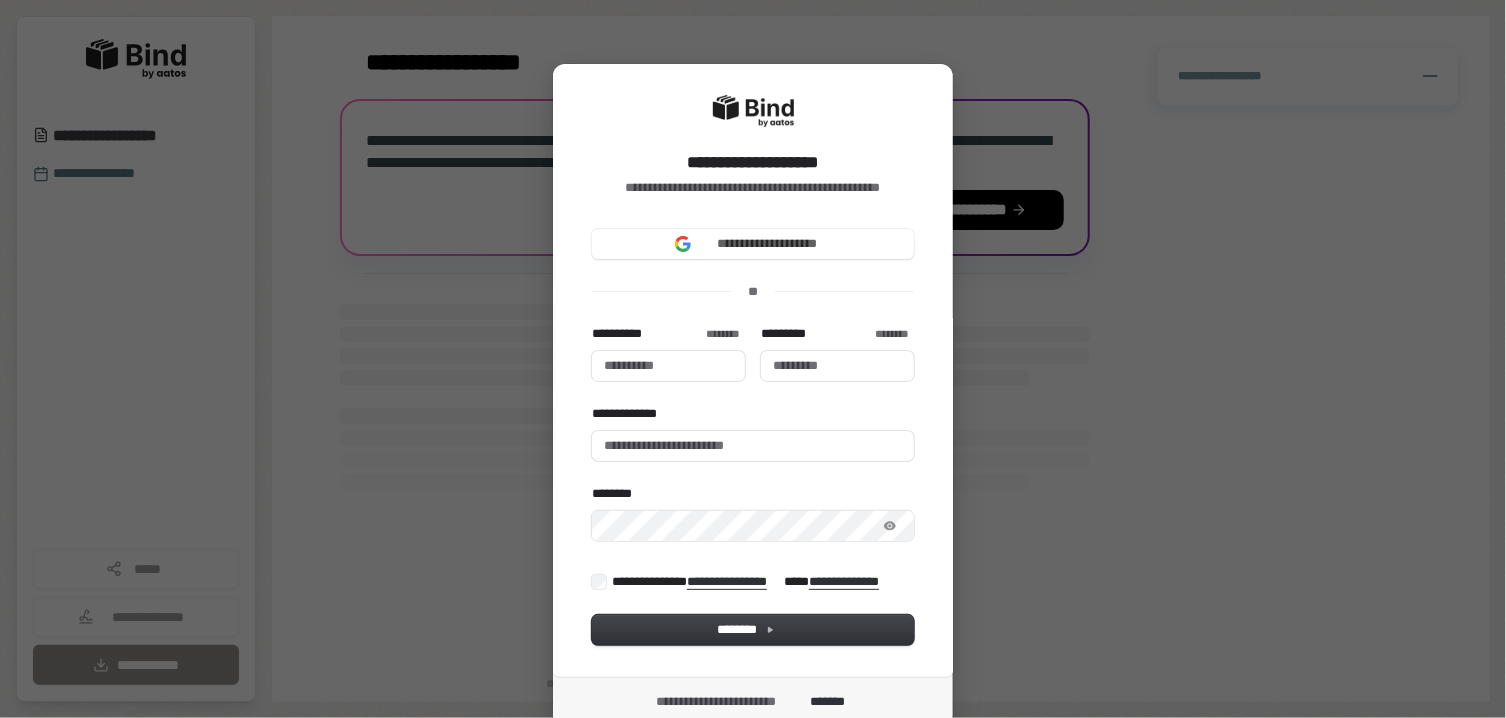 click on "**********" at bounding box center [753, 437] 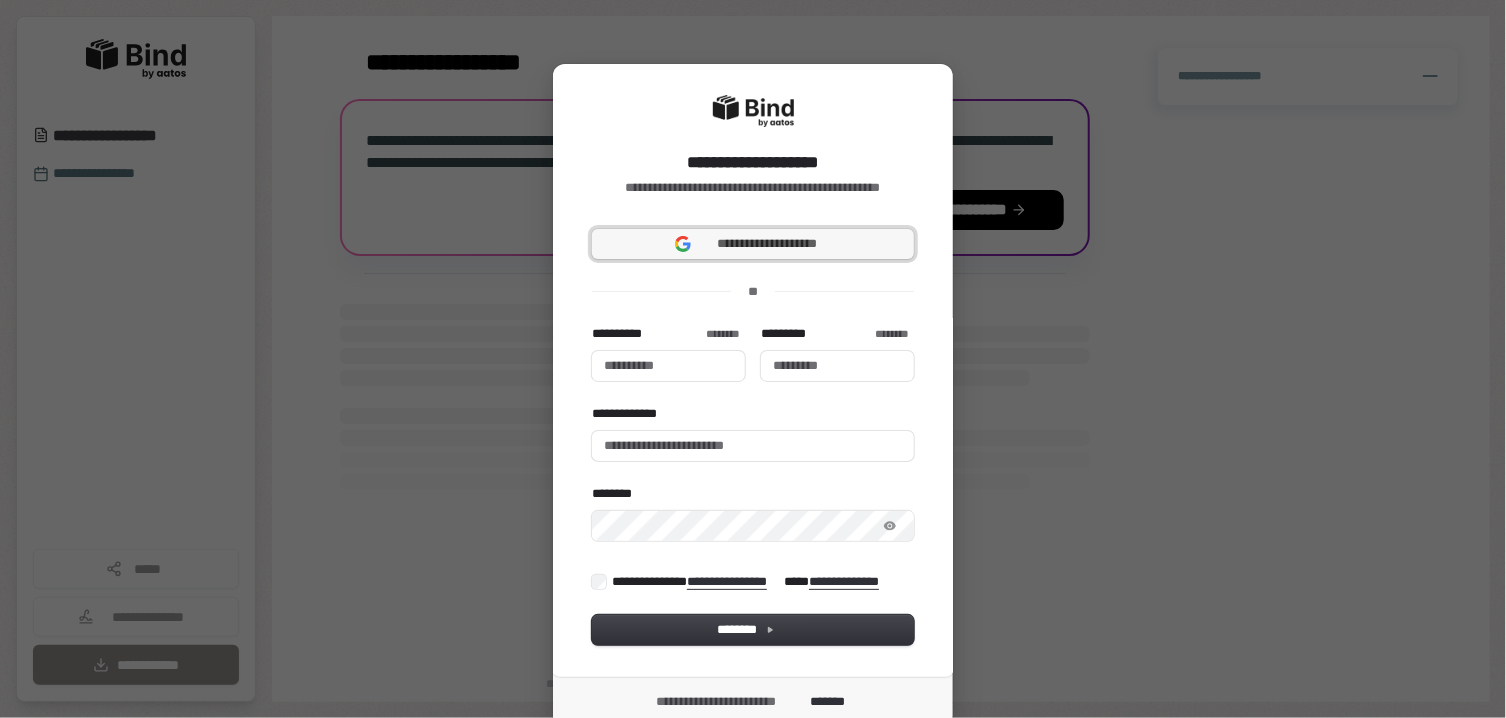 click on "**********" at bounding box center [753, 244] 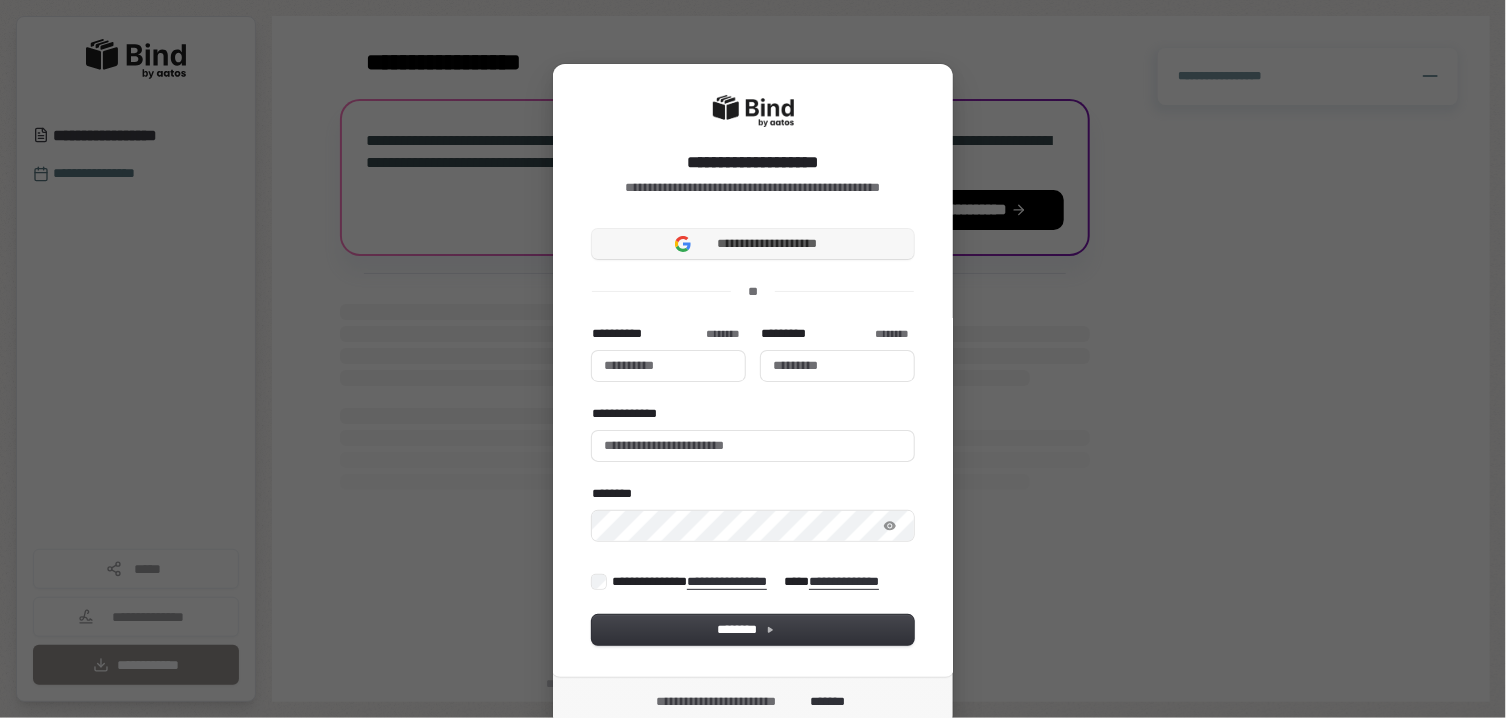 type 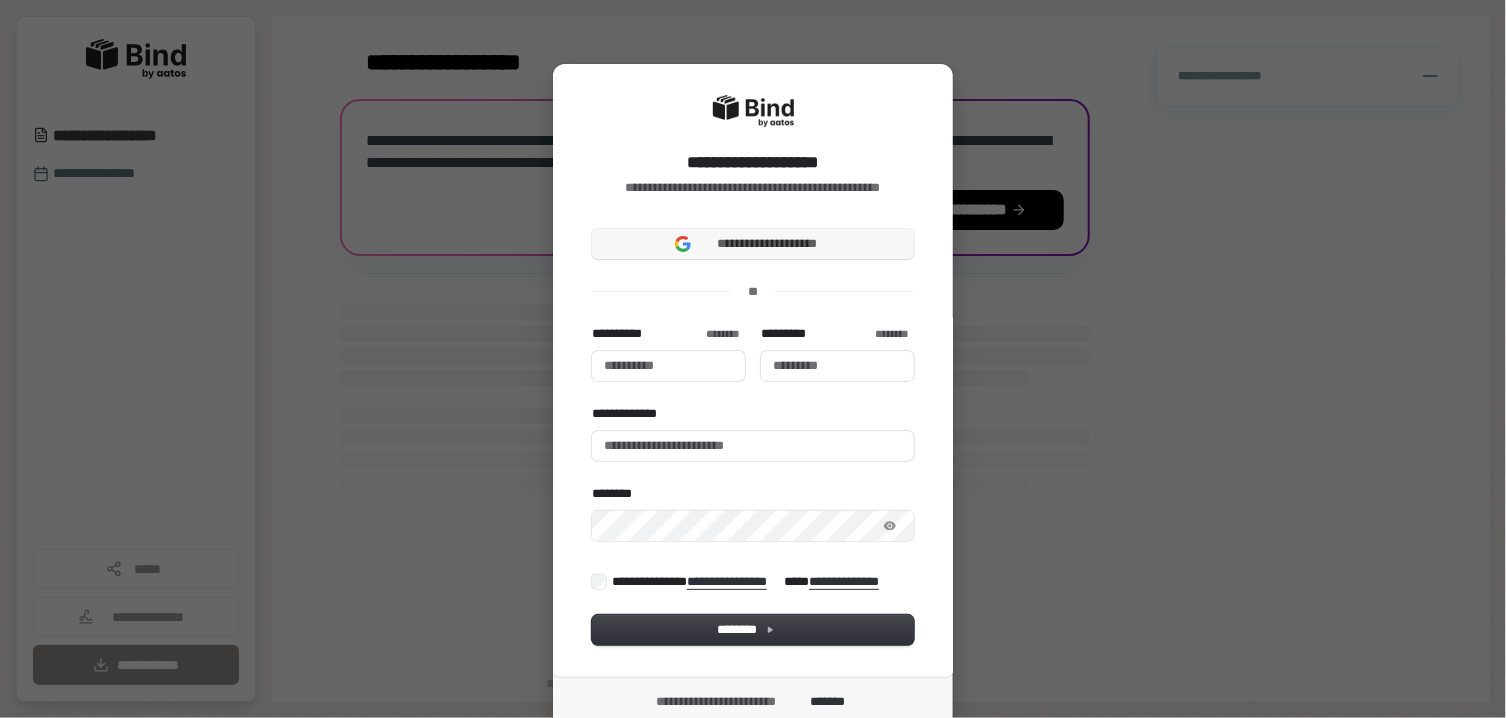 type 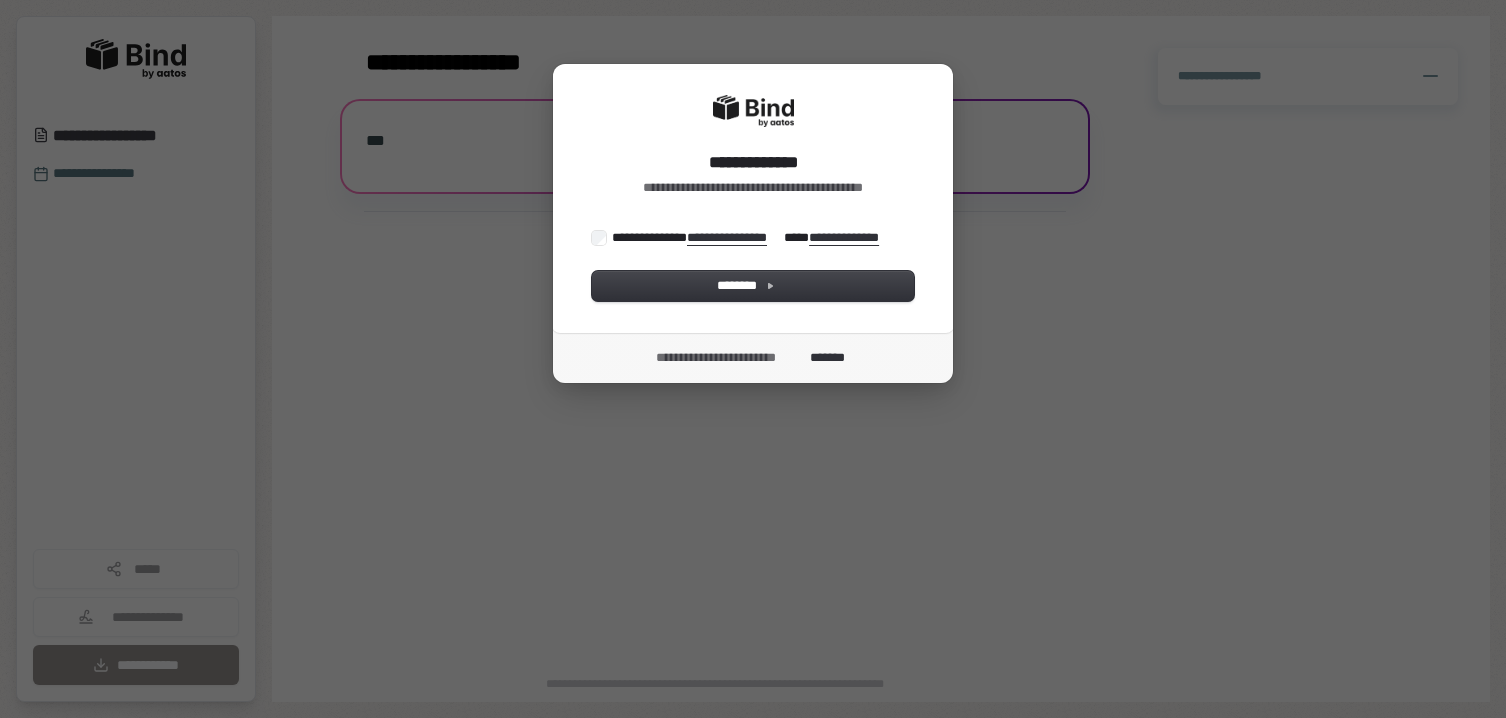 scroll, scrollTop: 0, scrollLeft: 0, axis: both 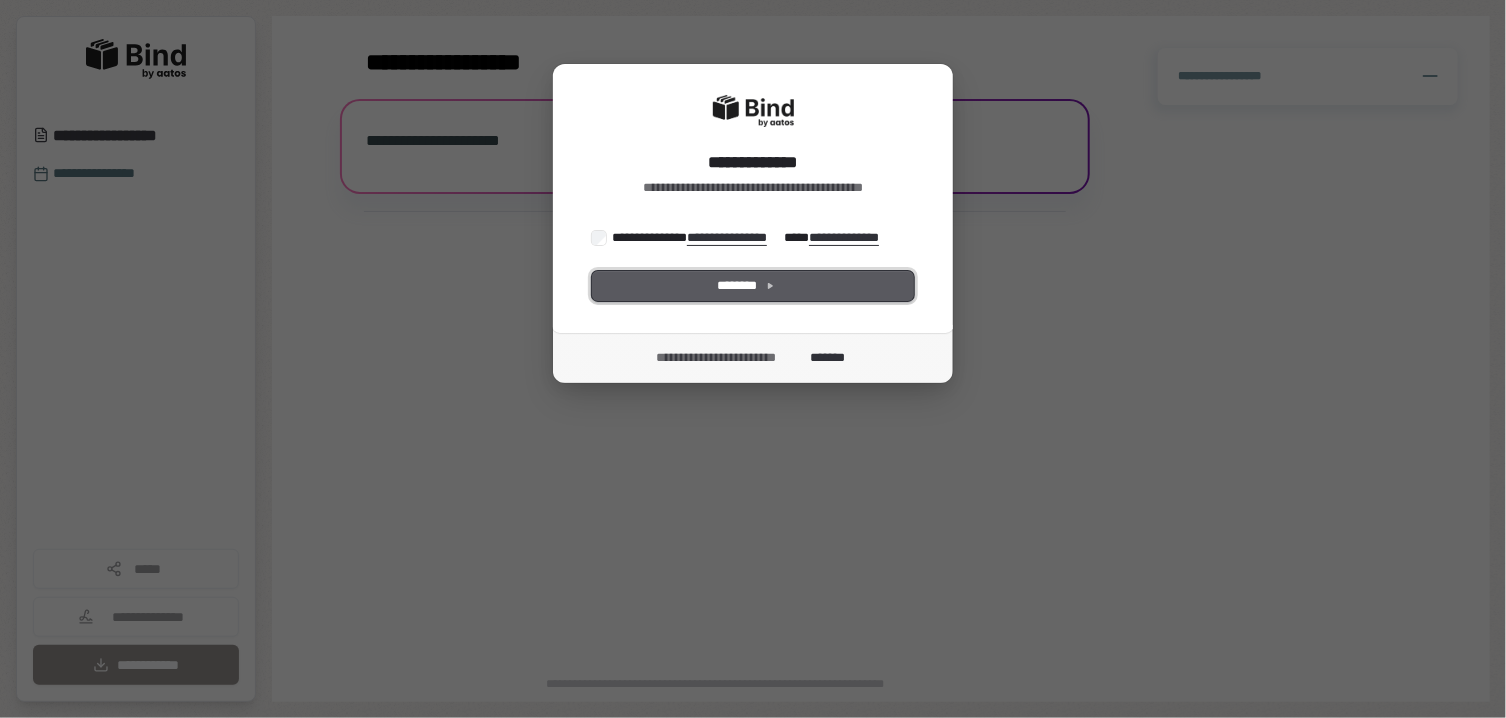 click on "********" at bounding box center (753, 286) 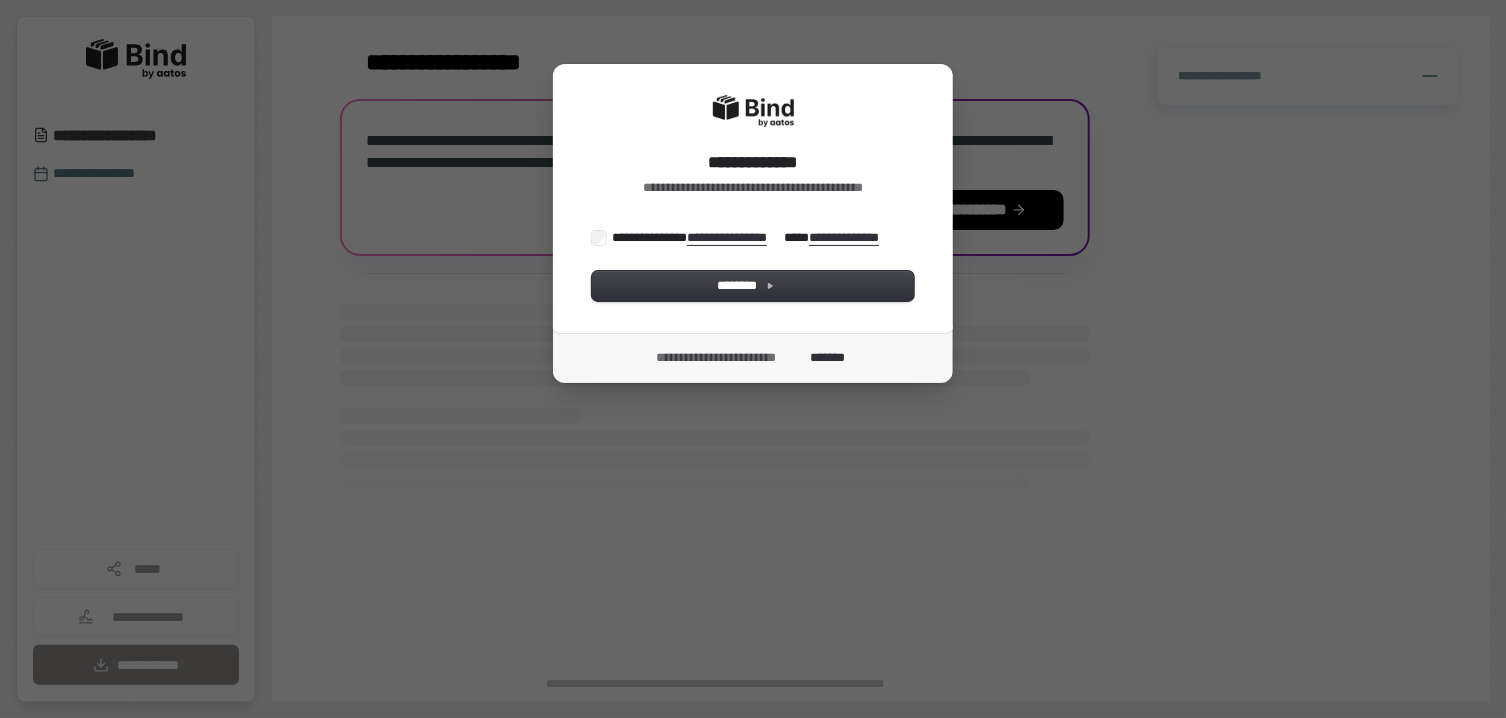 click on "**********" at bounding box center (753, 223) 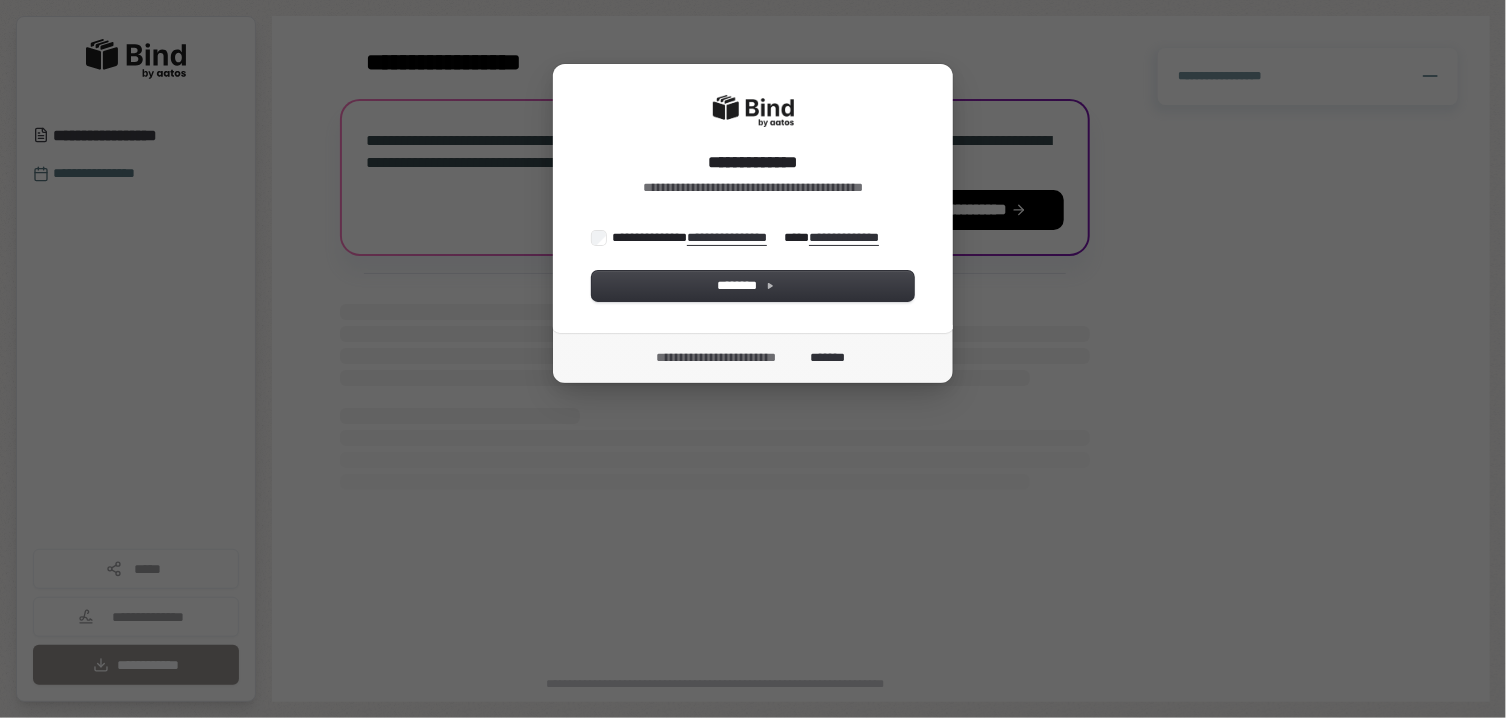 click on "**********" at bounding box center (752, 358) 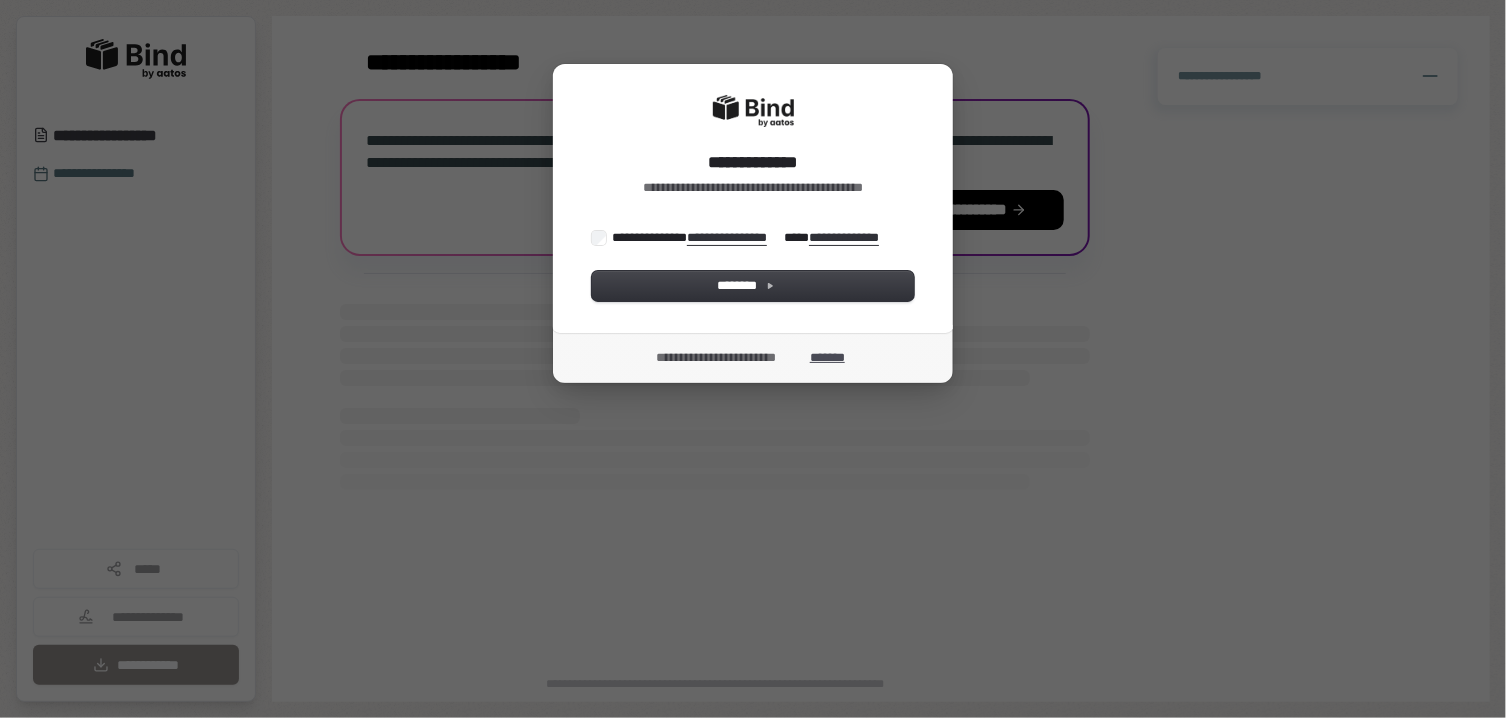 click on "*******" at bounding box center [830, 358] 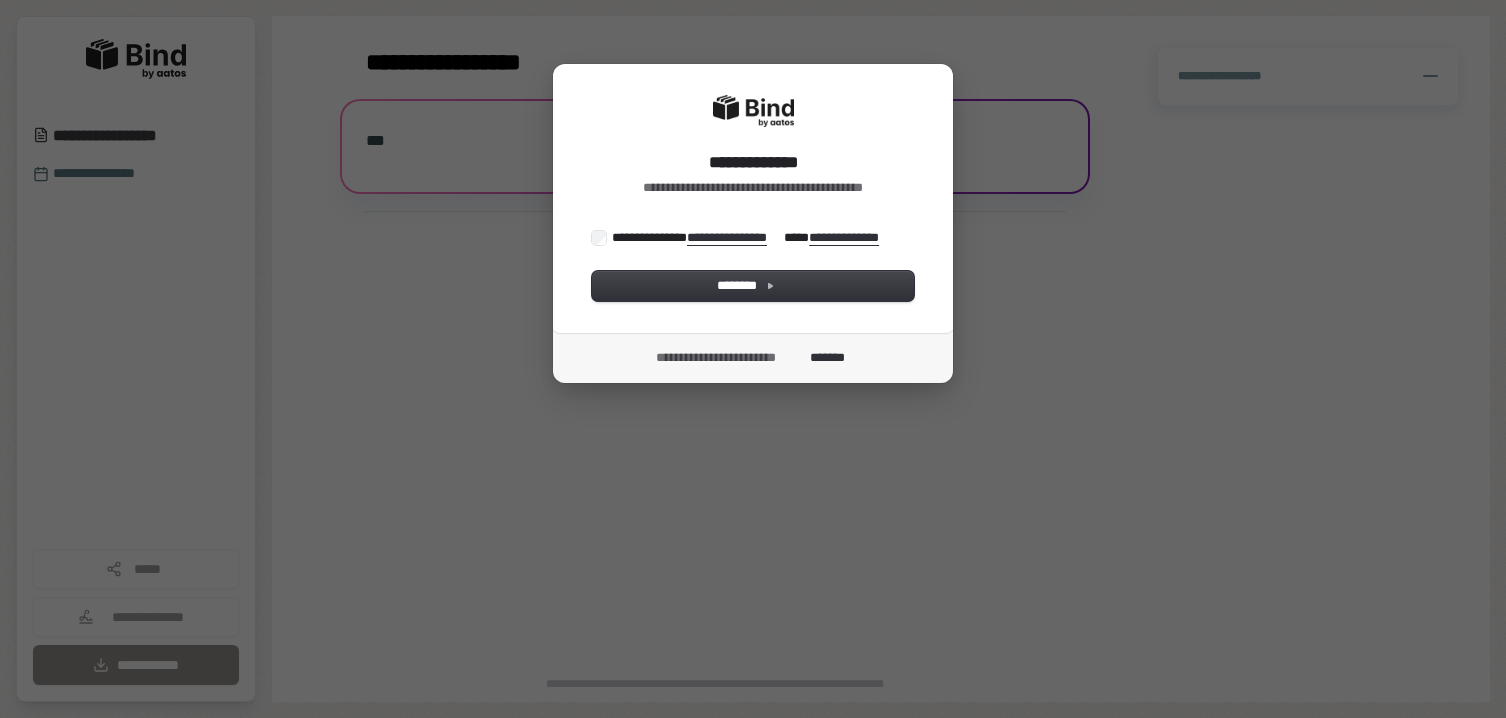 scroll, scrollTop: 0, scrollLeft: 0, axis: both 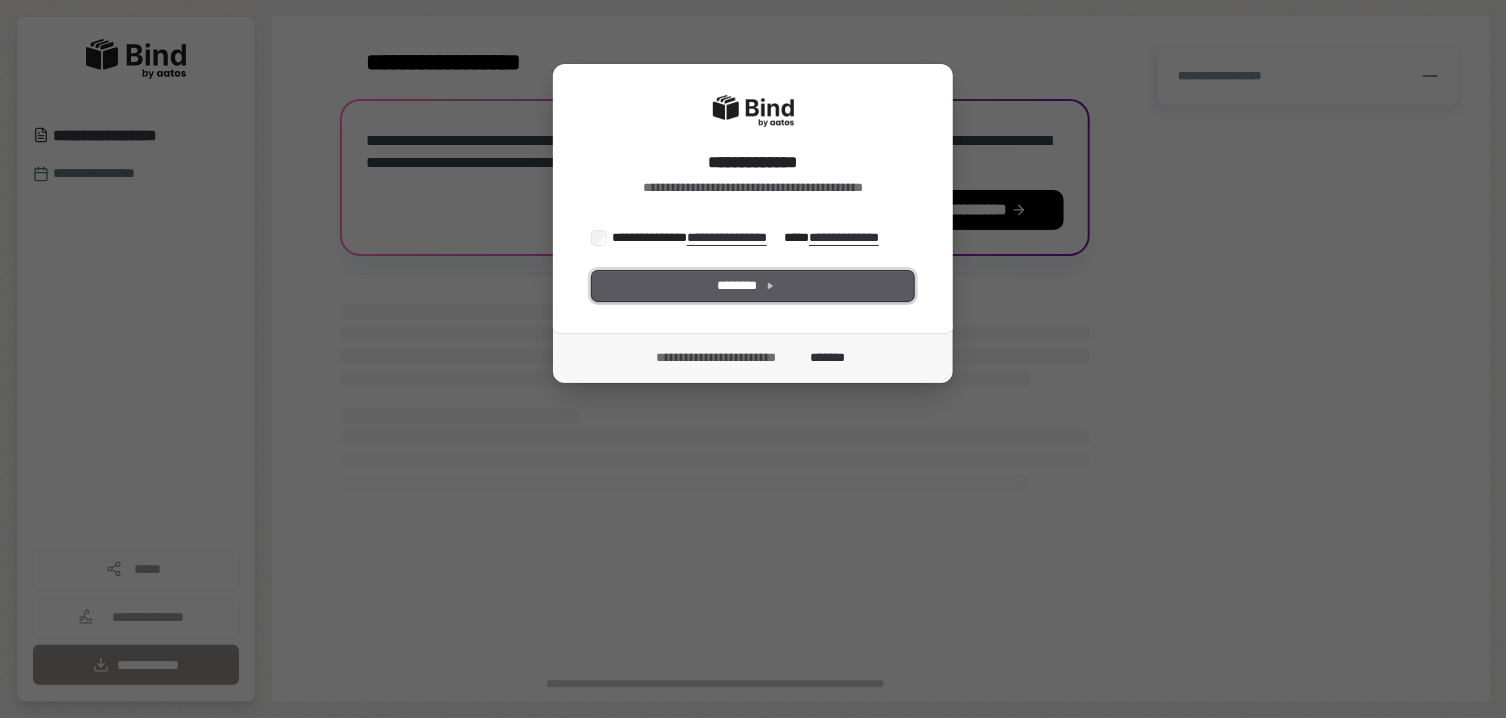 click on "********" at bounding box center [753, 286] 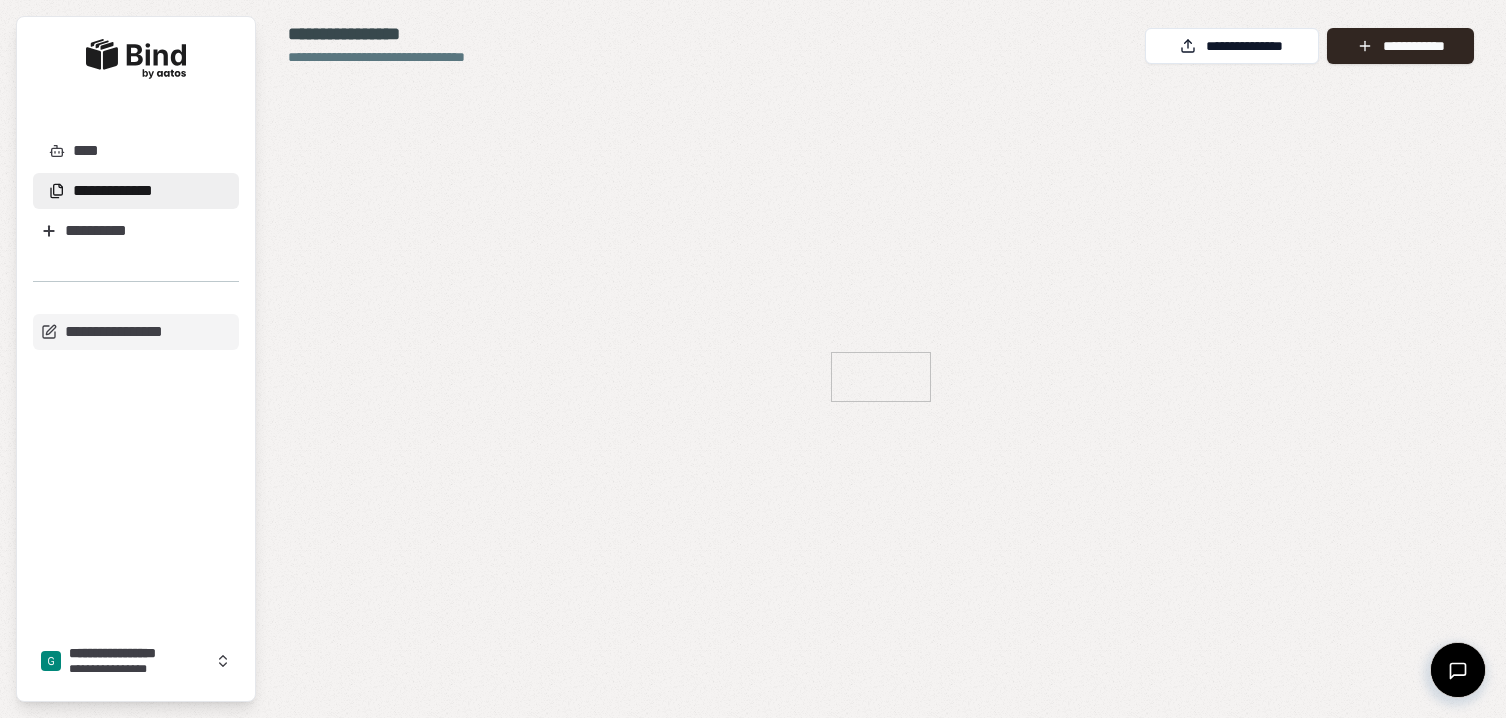 scroll, scrollTop: 0, scrollLeft: 0, axis: both 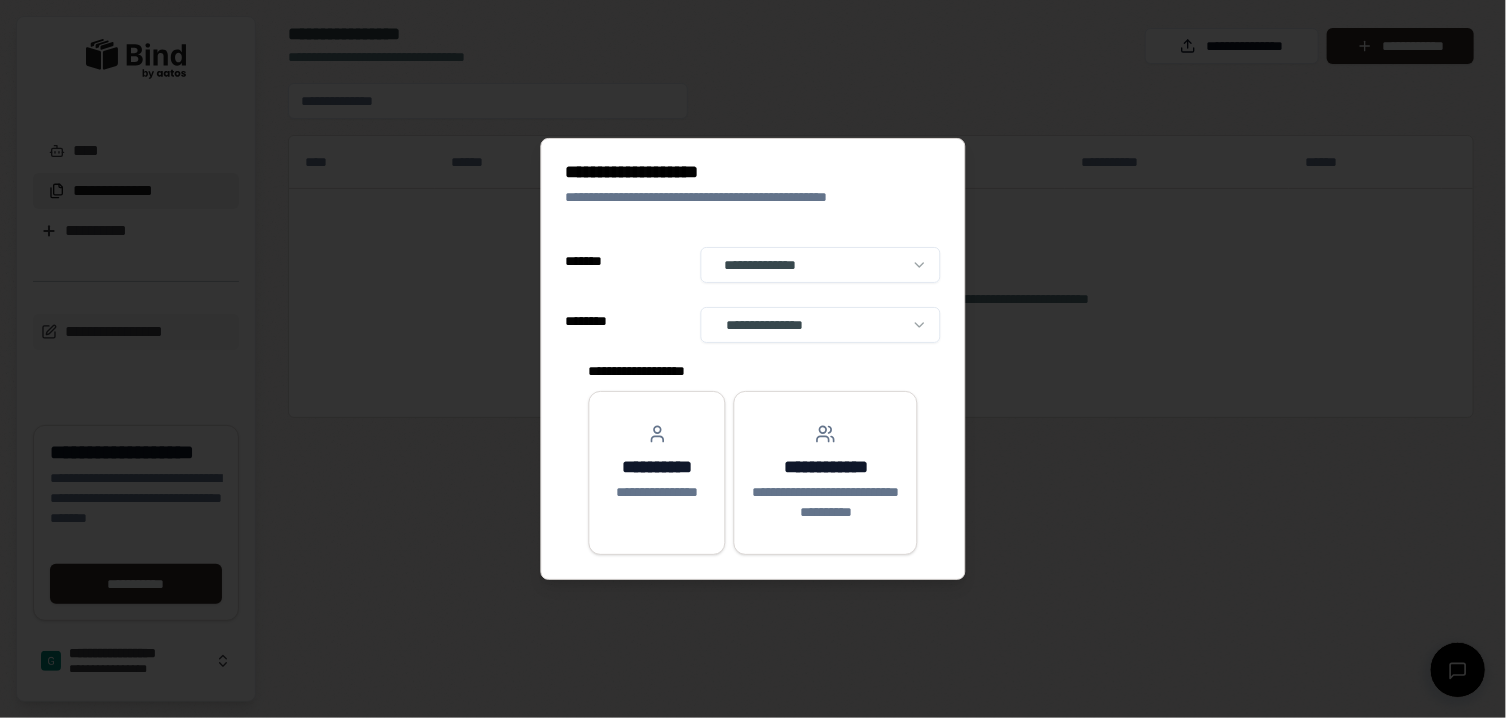 select on "**" 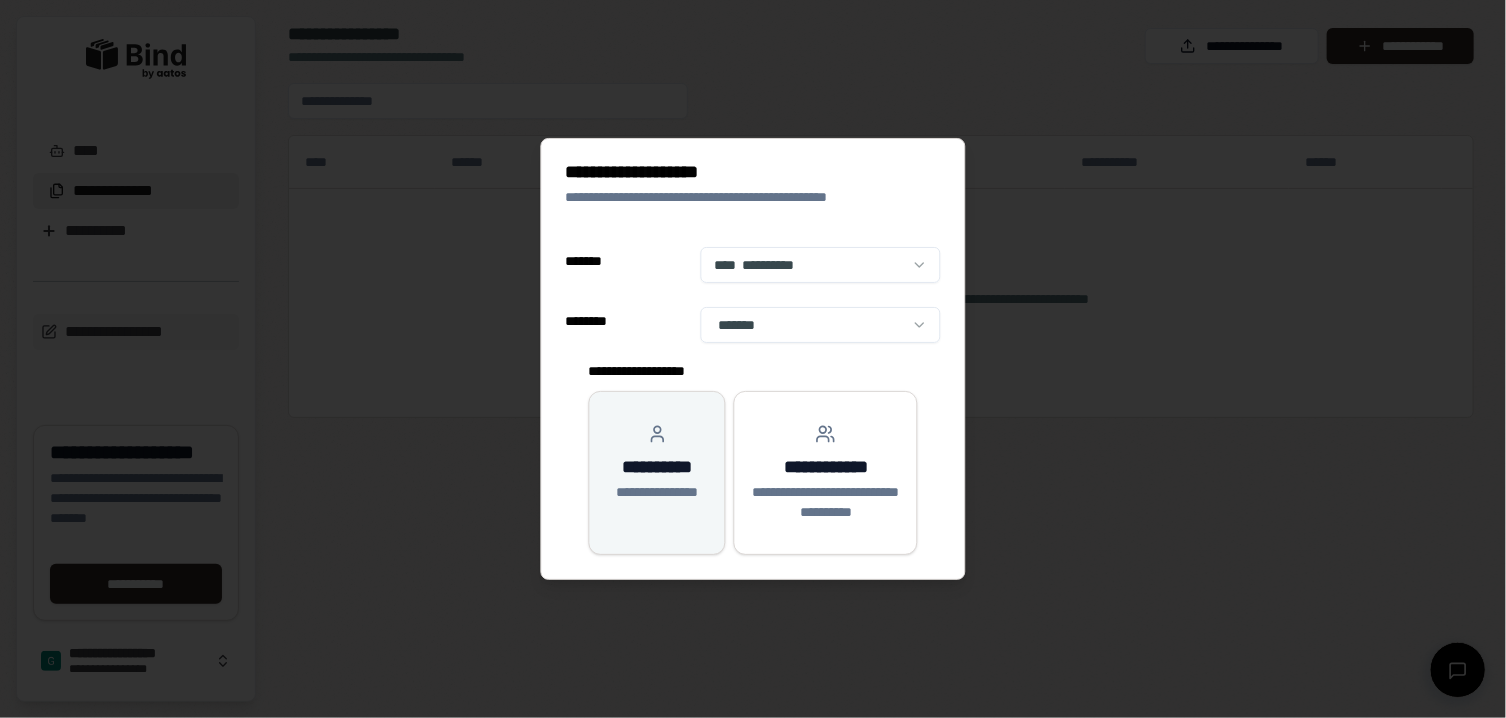 click on "**********" at bounding box center [657, 473] 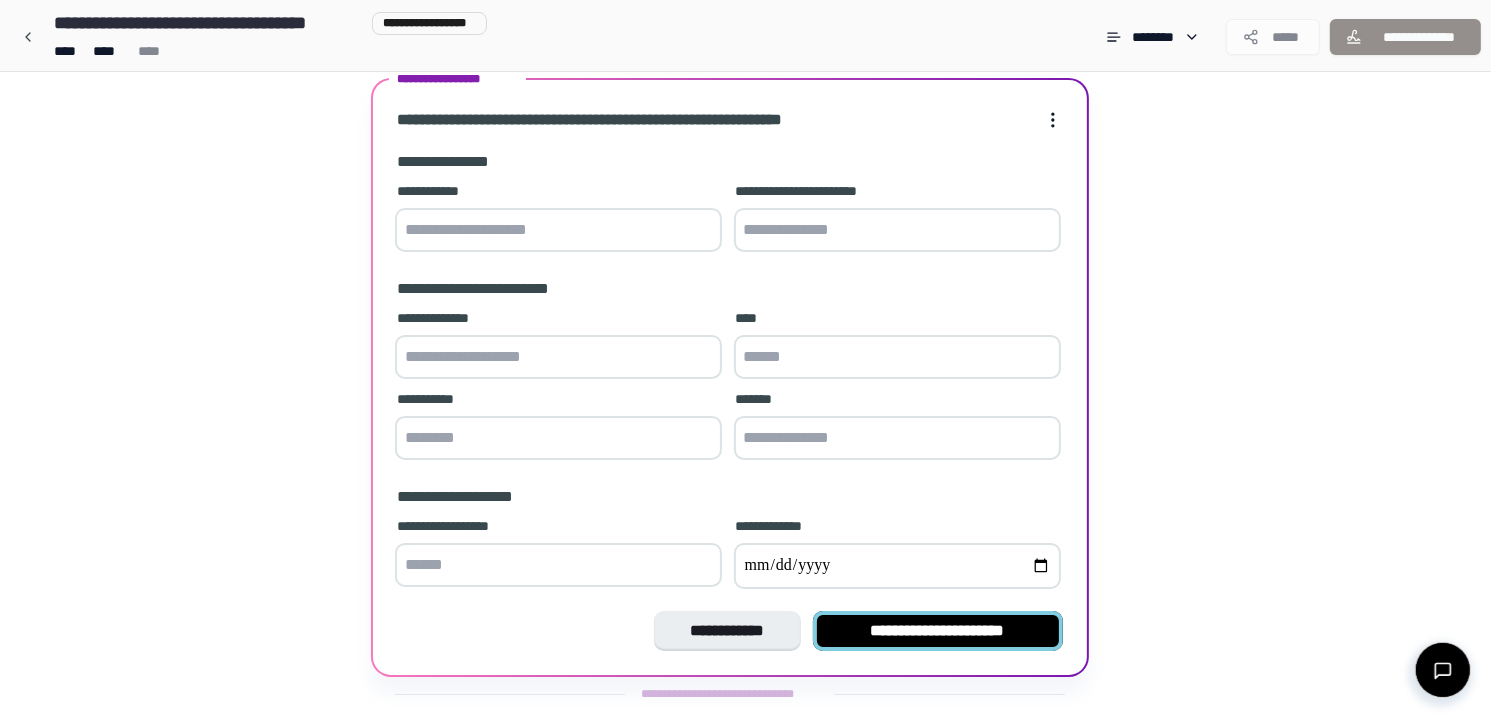 scroll, scrollTop: 112, scrollLeft: 0, axis: vertical 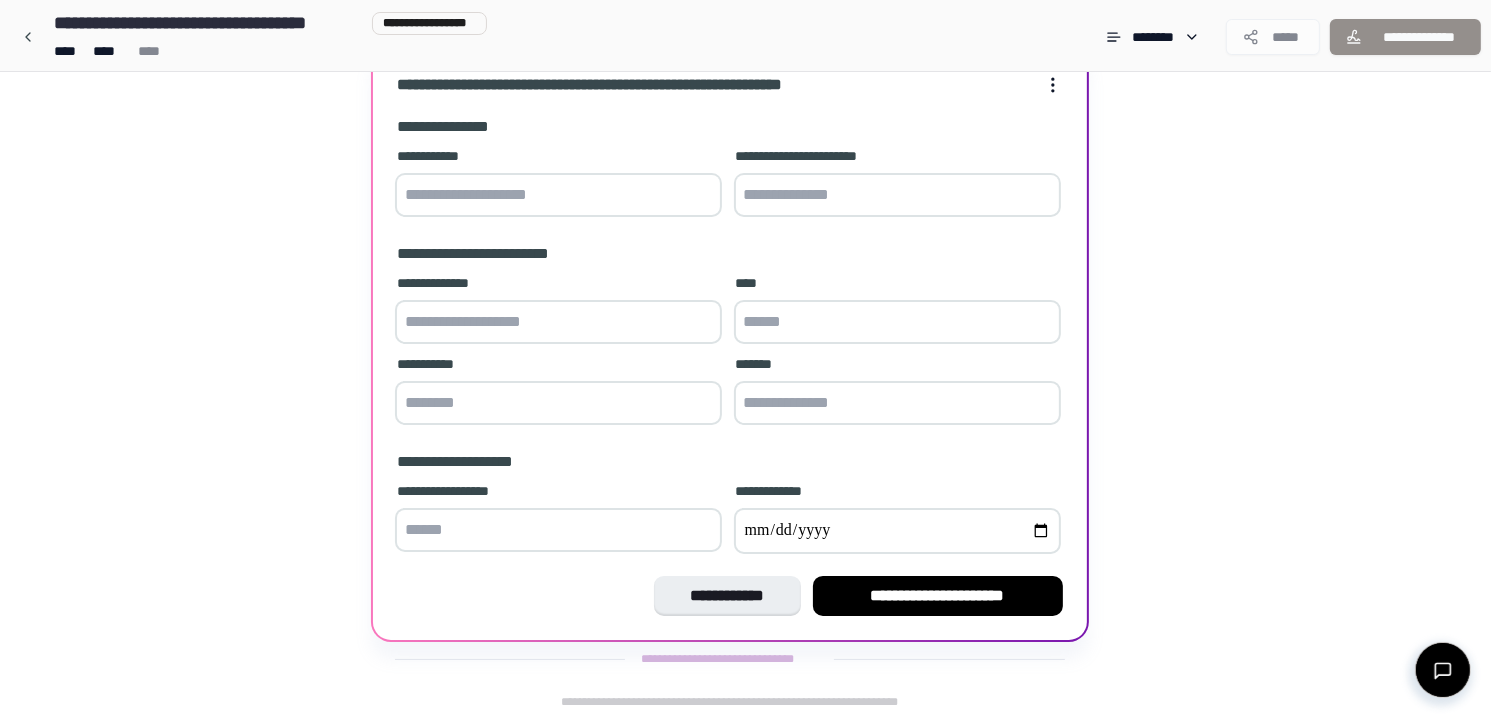 click on "**********" at bounding box center [938, 596] 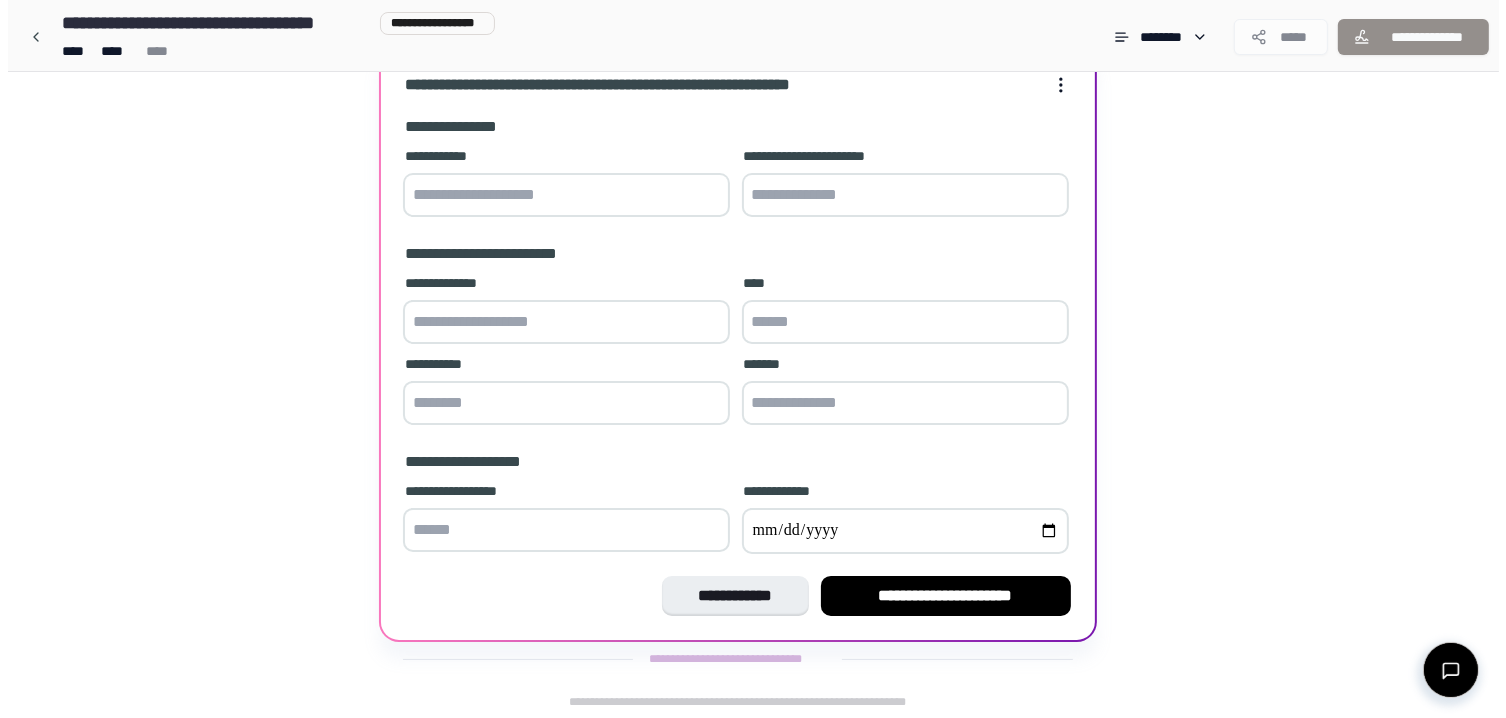 scroll, scrollTop: 0, scrollLeft: 0, axis: both 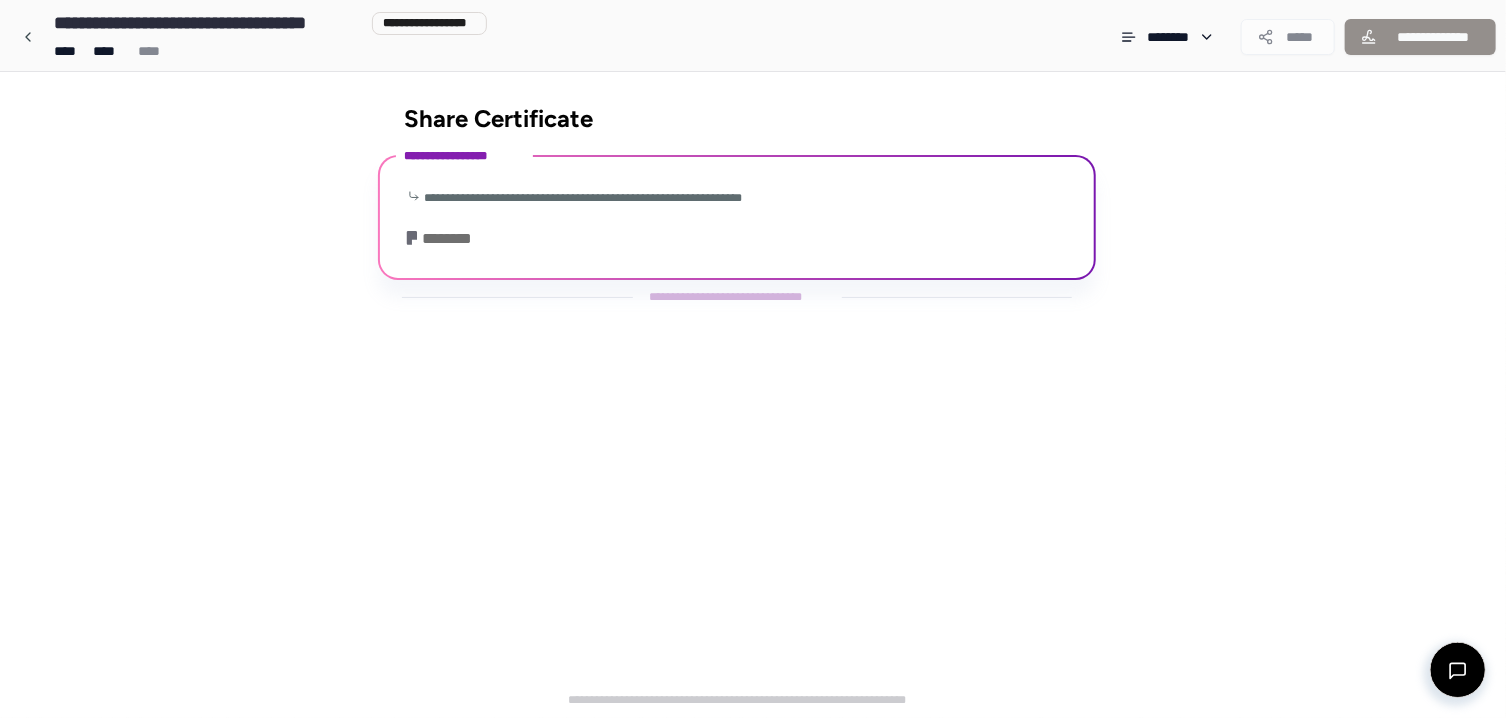 click on "**********" at bounding box center [737, 220] 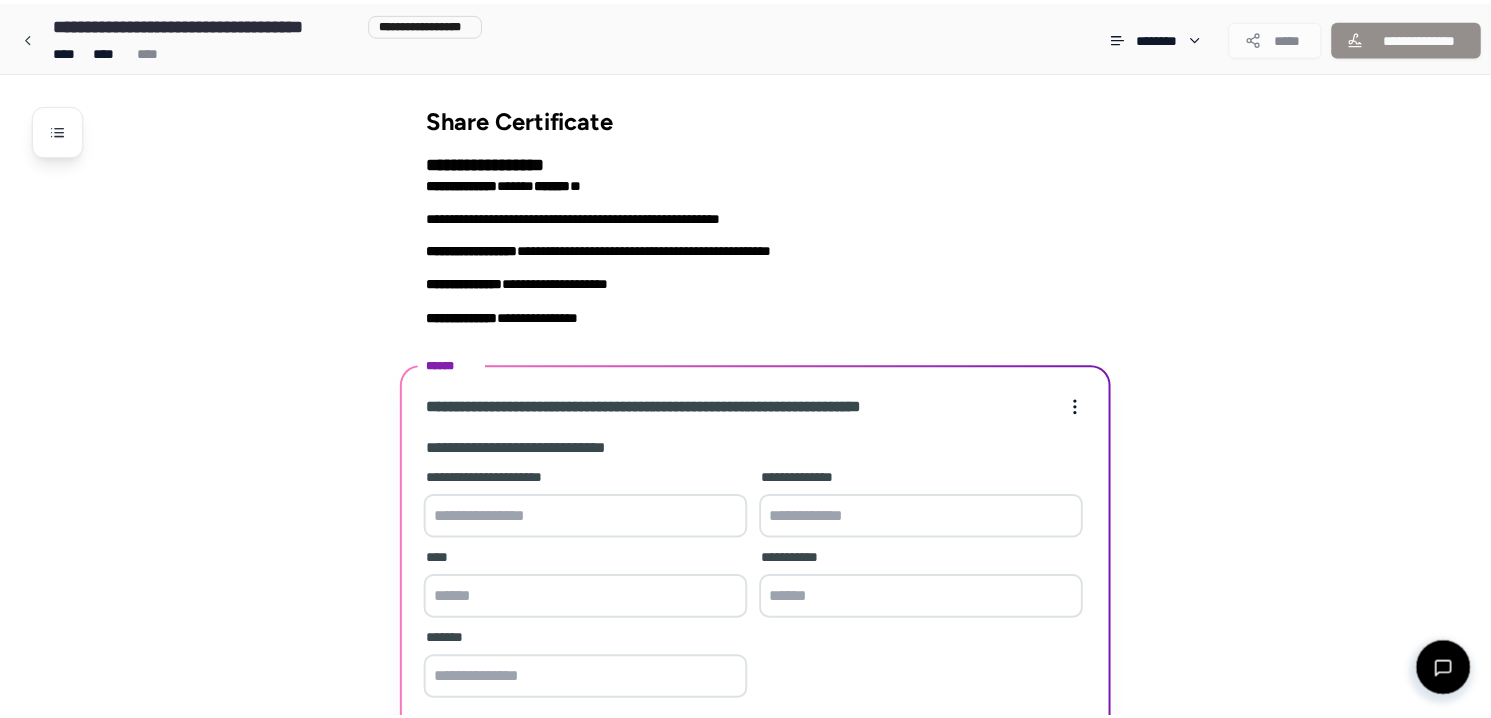 scroll, scrollTop: 273, scrollLeft: 0, axis: vertical 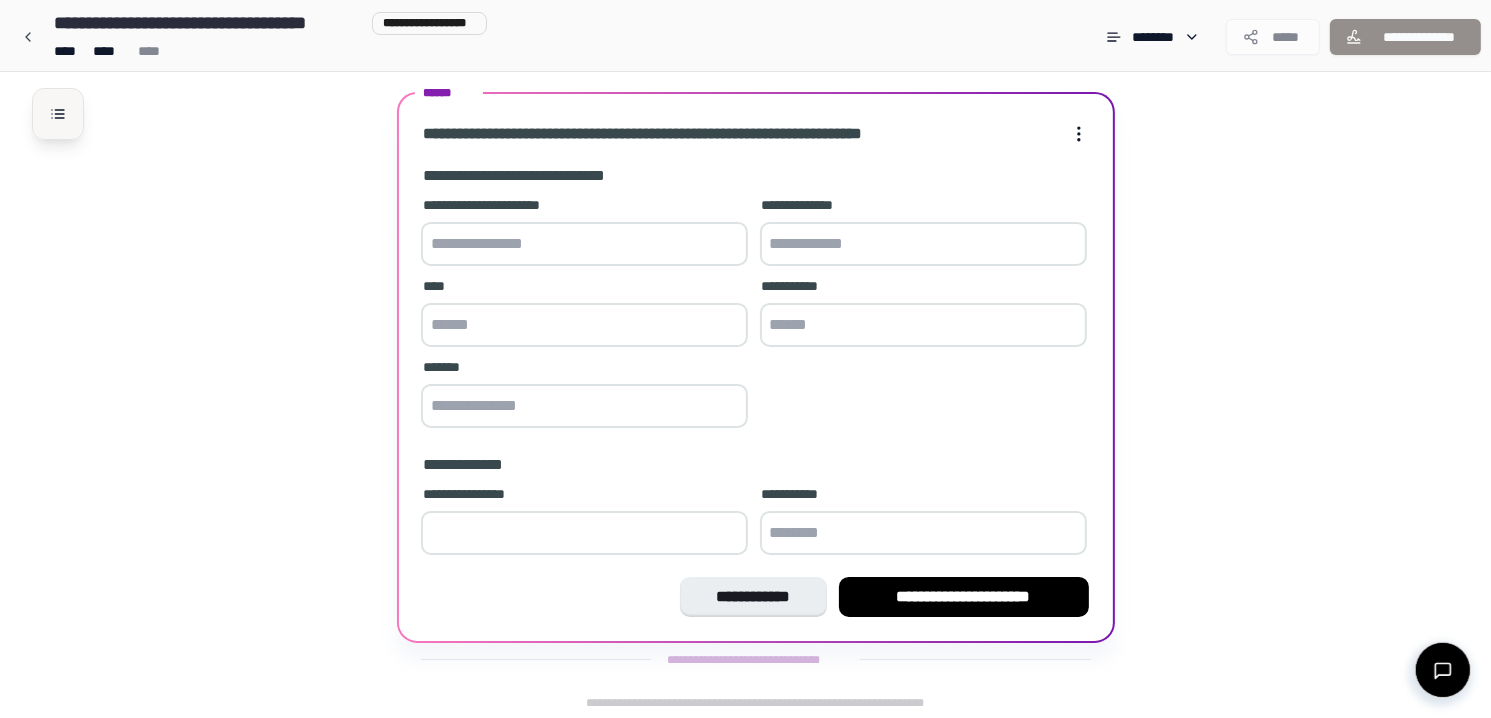 click at bounding box center [58, 114] 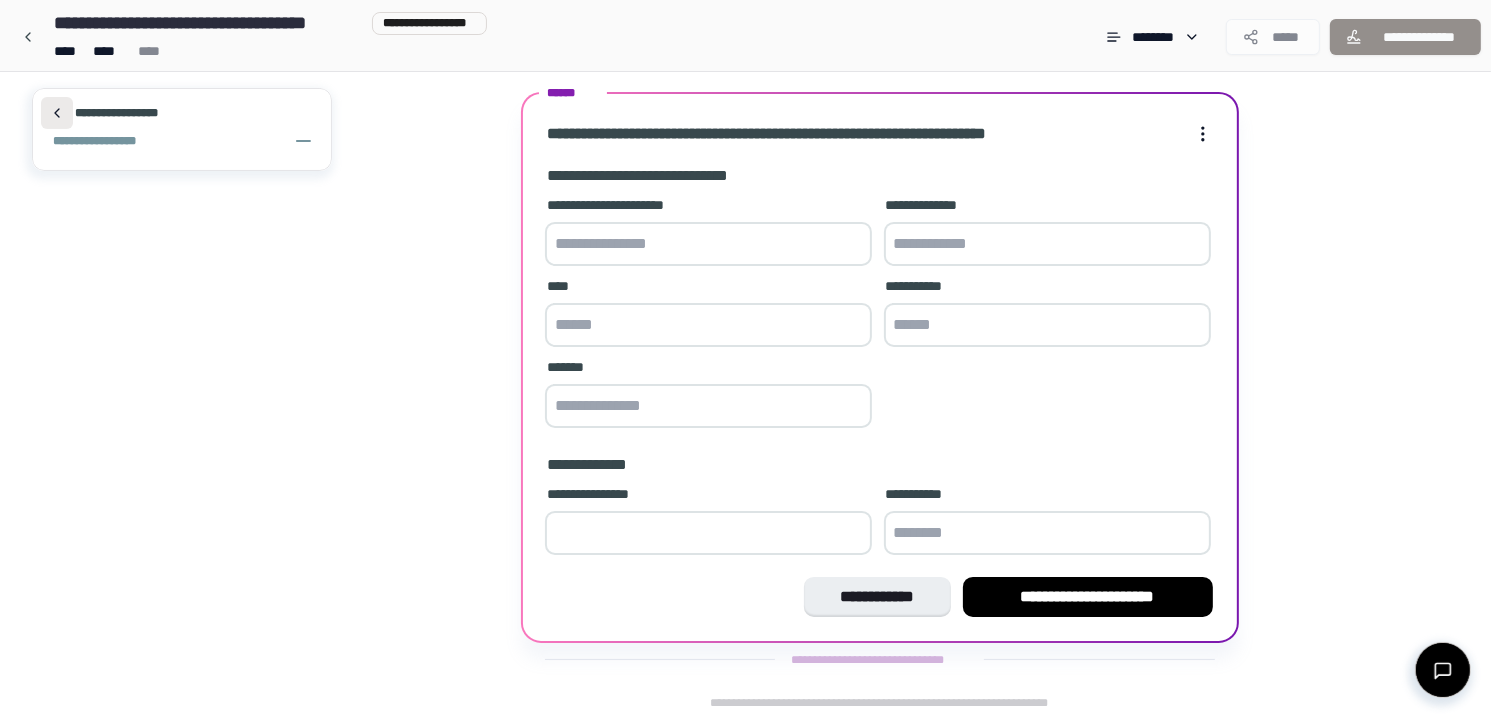 click at bounding box center (57, 113) 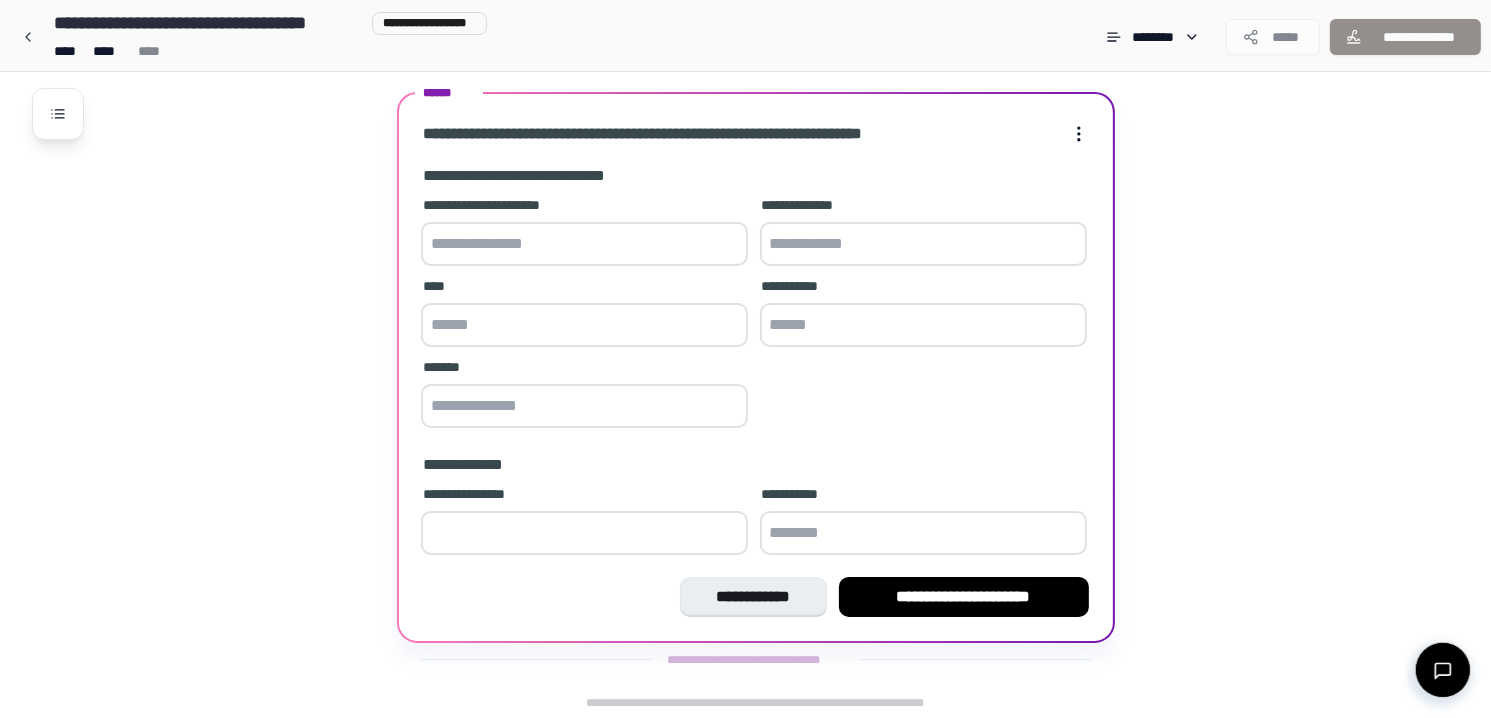 click at bounding box center (584, 244) 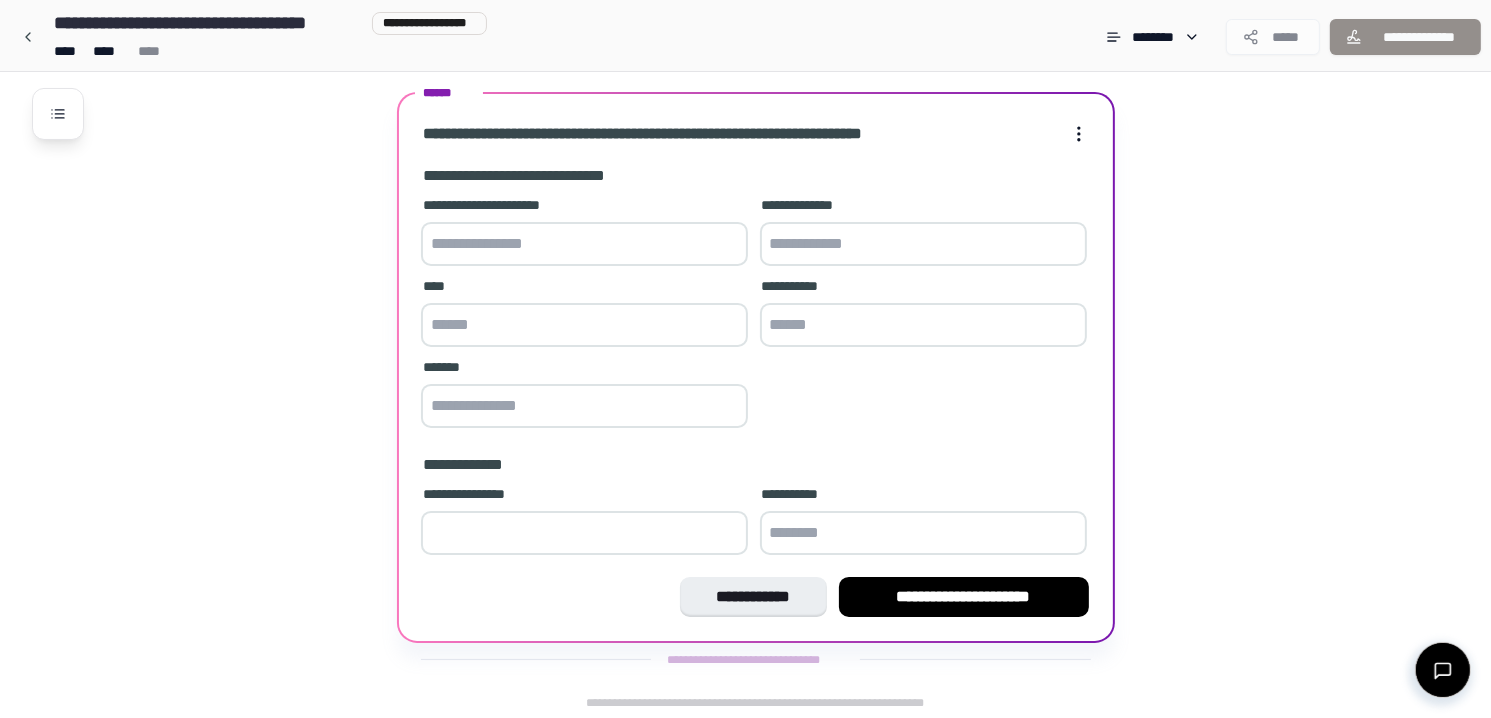 click on "**********" at bounding box center [745, 223] 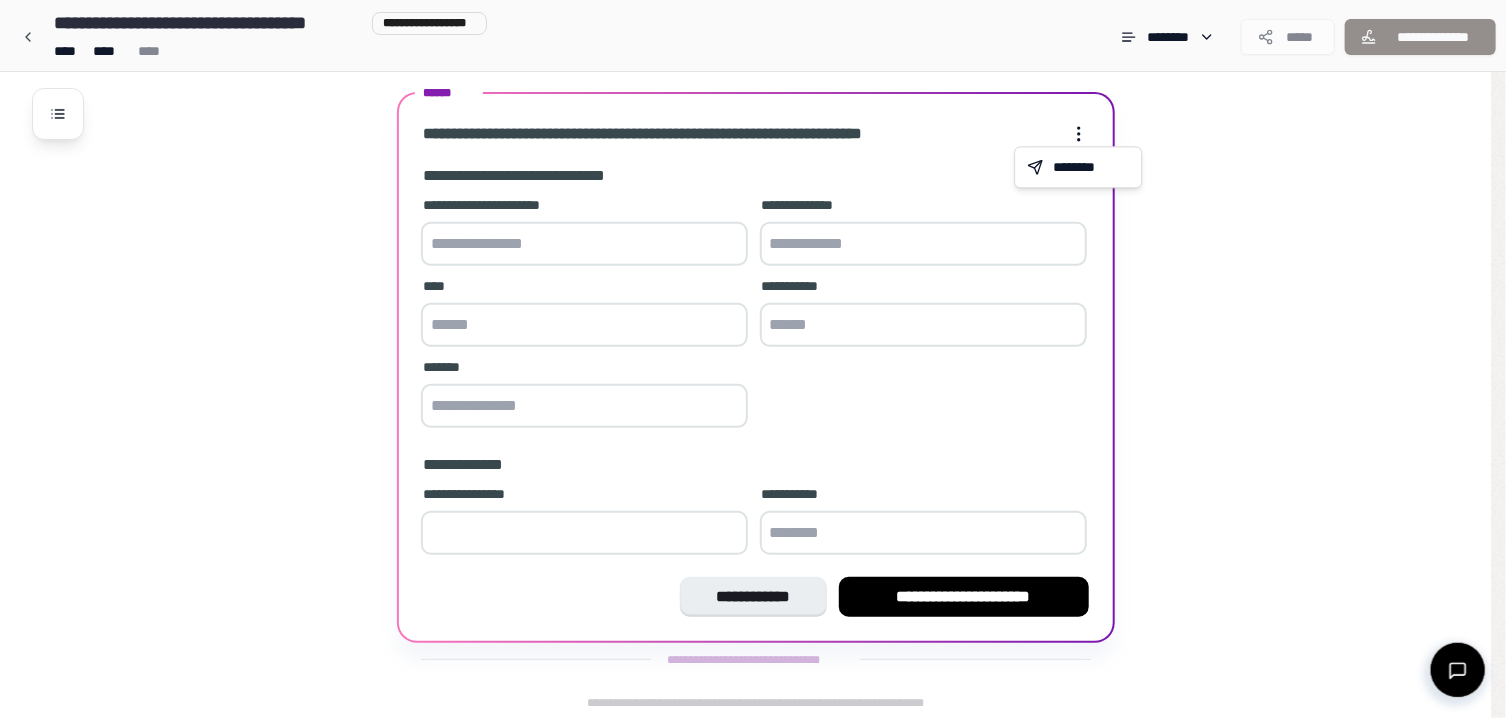 click on "**********" at bounding box center [753, 223] 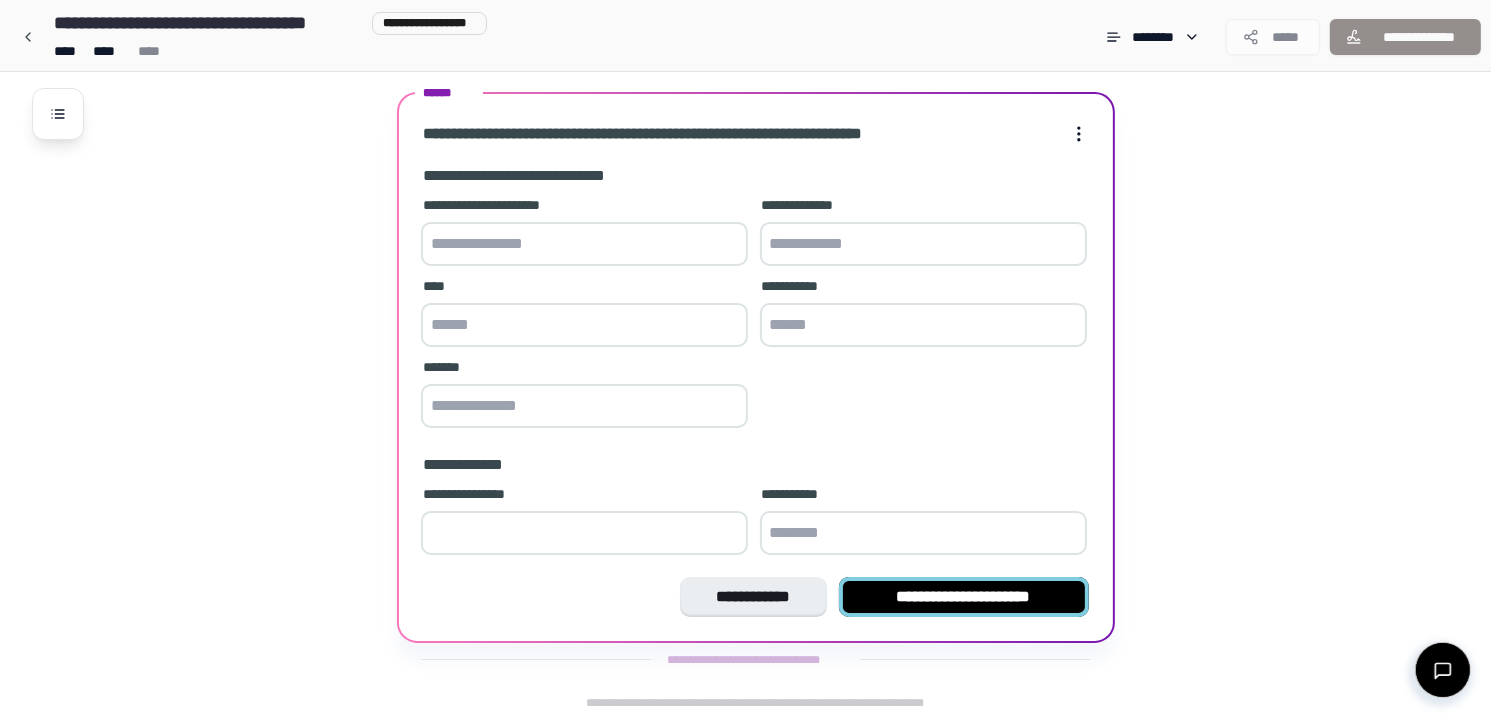 click on "**********" at bounding box center [964, 597] 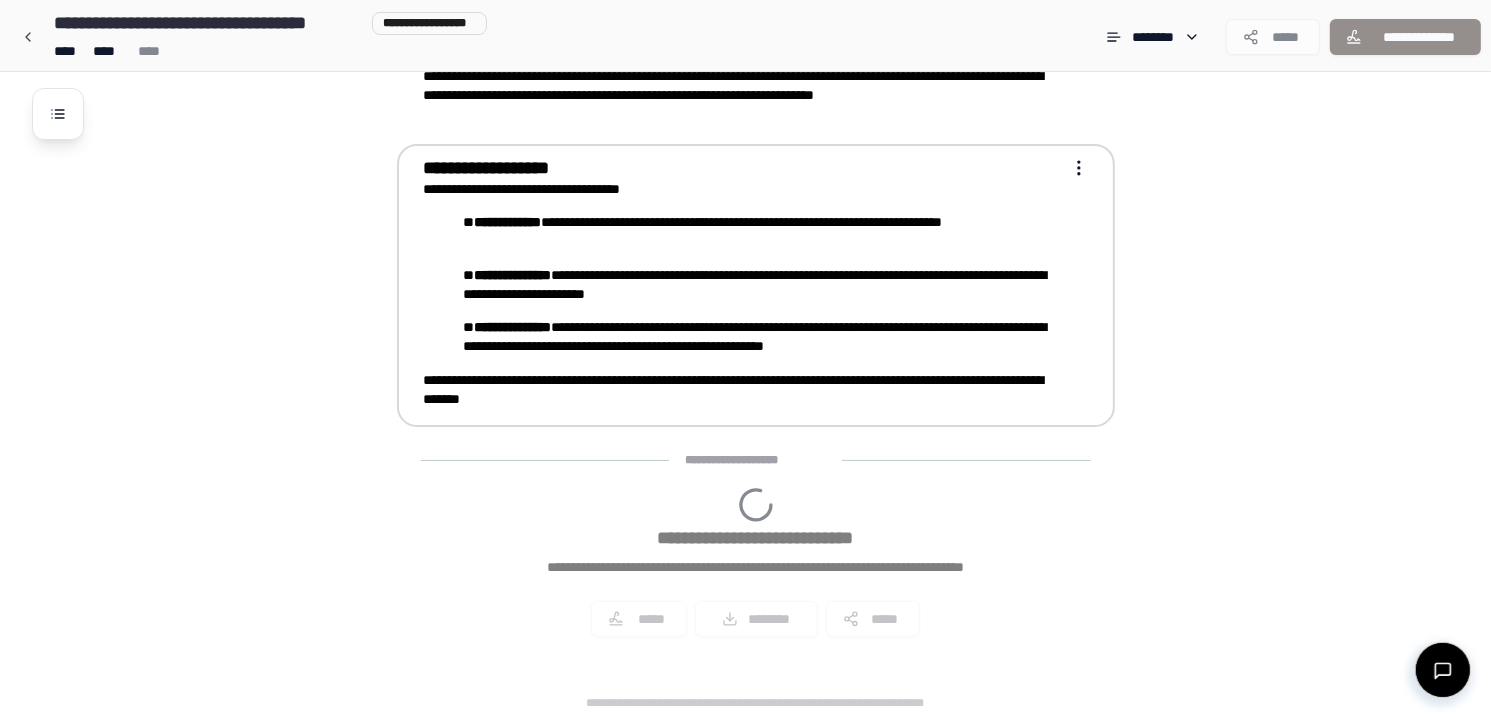 scroll, scrollTop: 480, scrollLeft: 0, axis: vertical 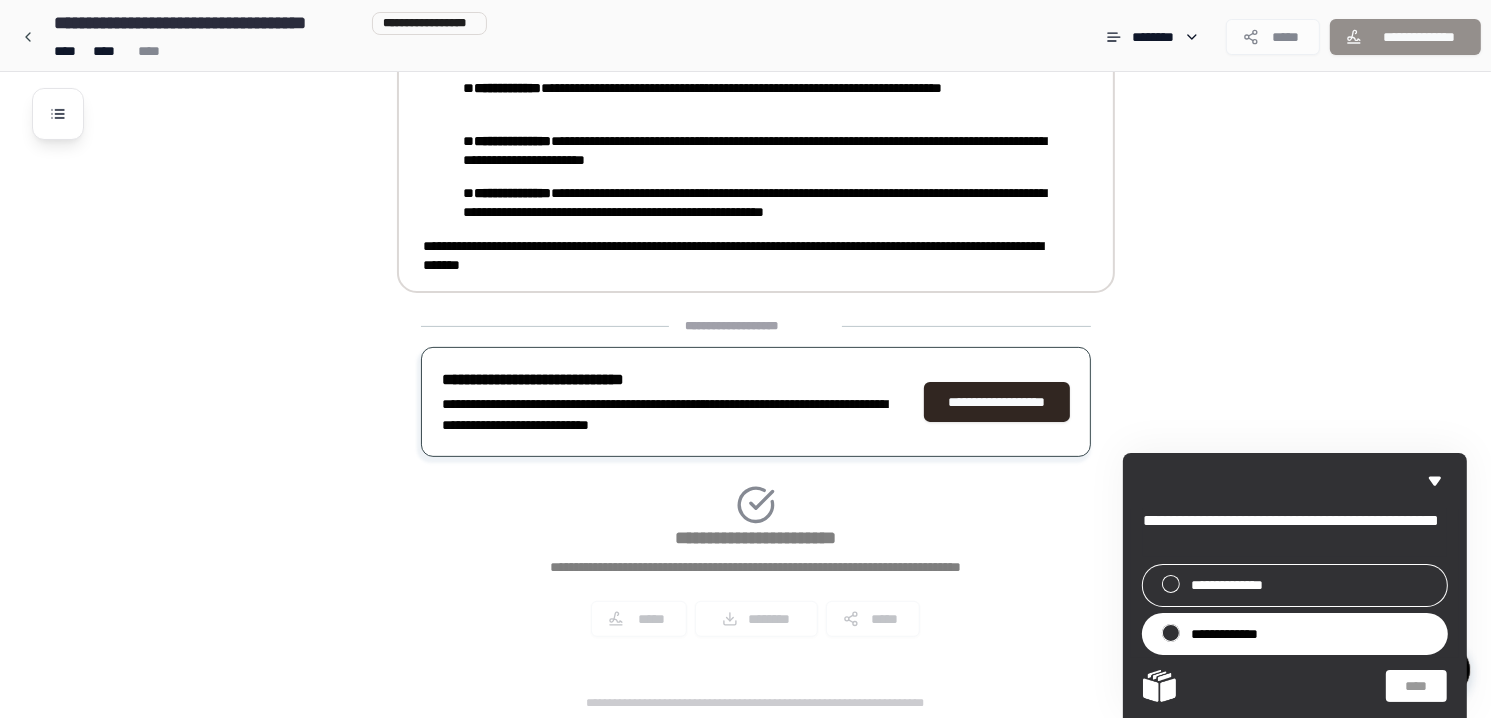 click on "**********" at bounding box center (1295, 634) 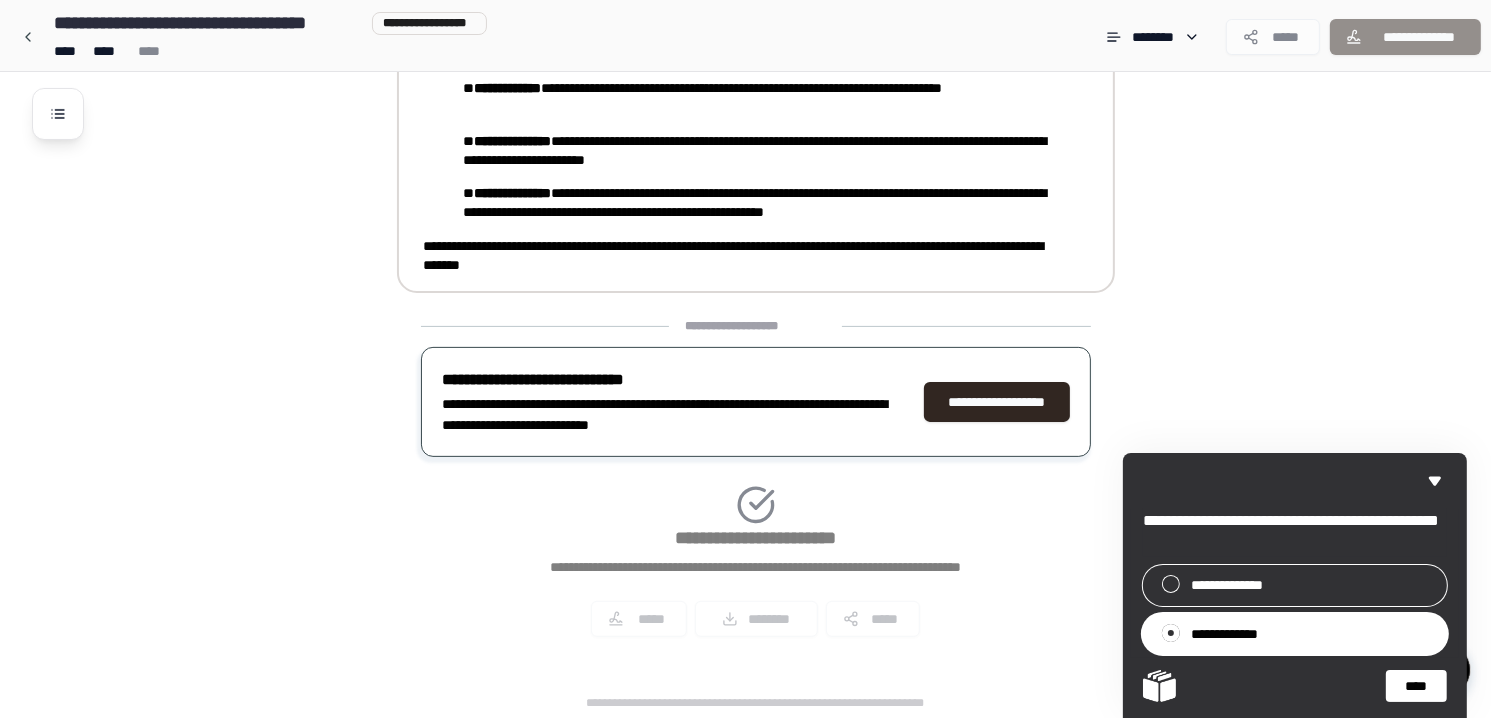 click on "****" at bounding box center (1416, 686) 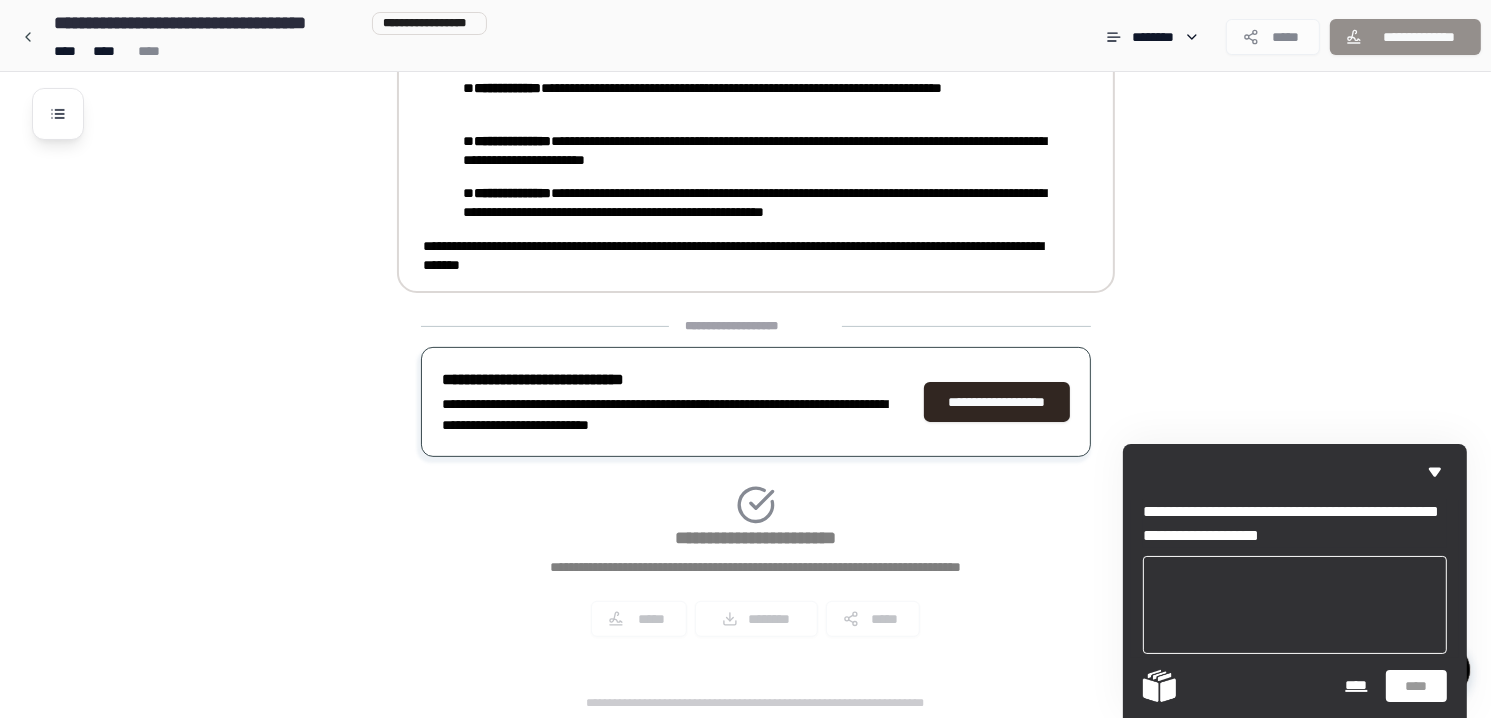 click on "****" at bounding box center [1356, 686] 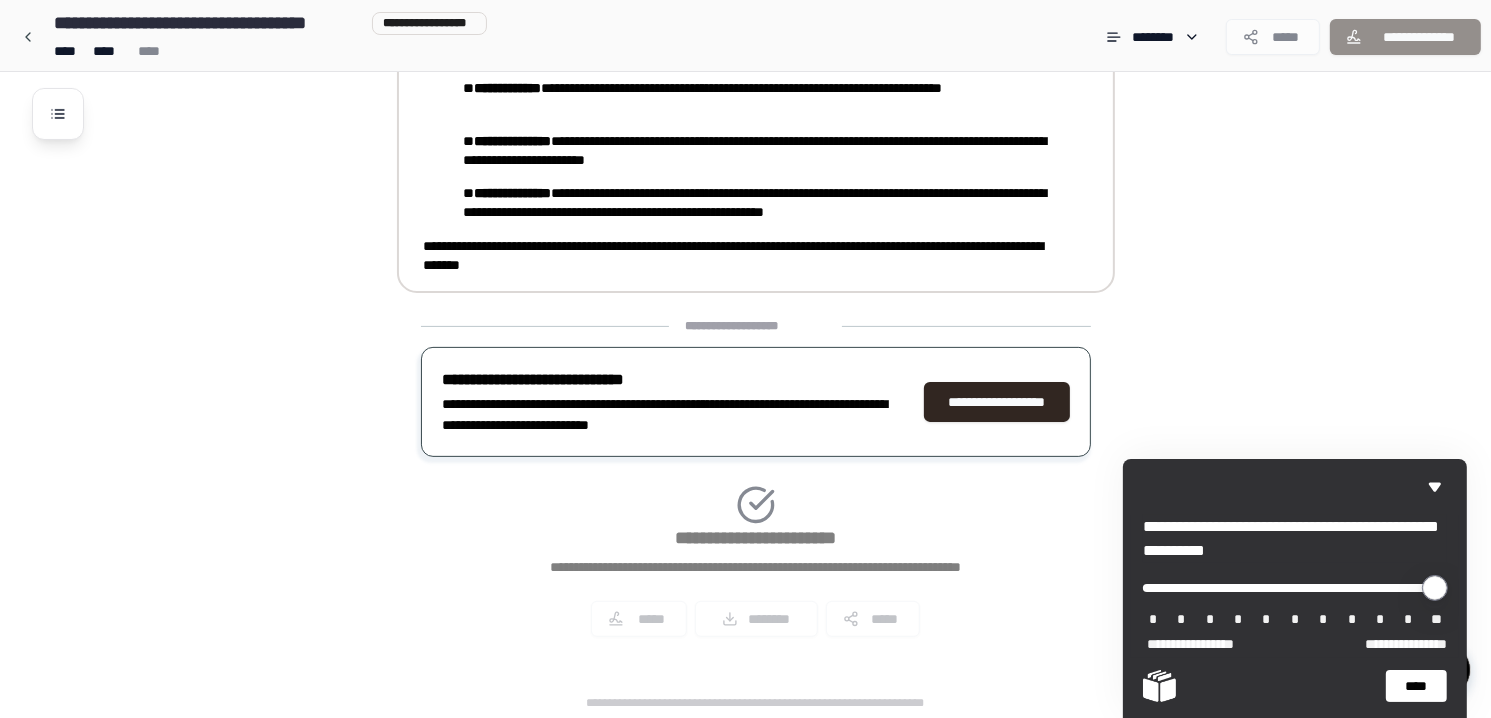 drag, startPoint x: 1159, startPoint y: 589, endPoint x: 1208, endPoint y: 595, distance: 49.365982 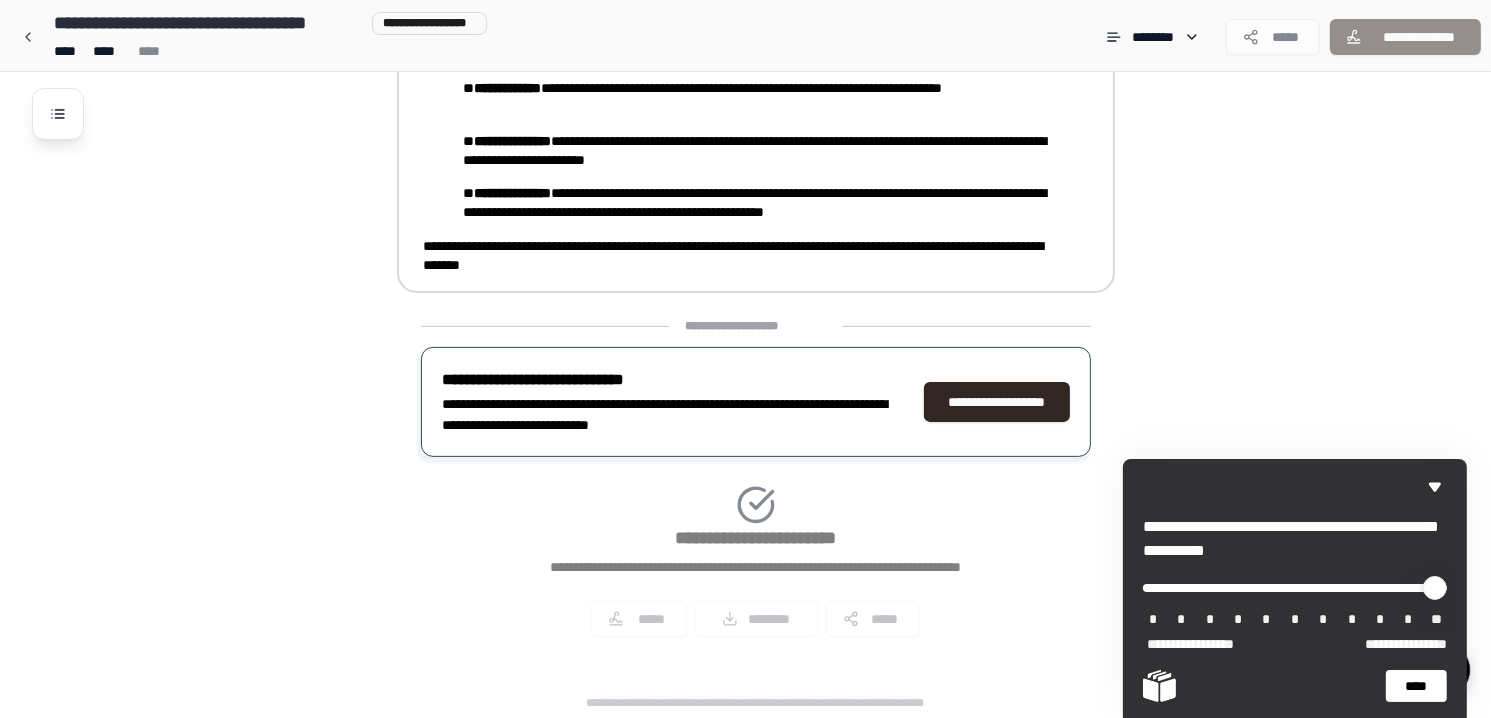 click on "****" at bounding box center (1416, 686) 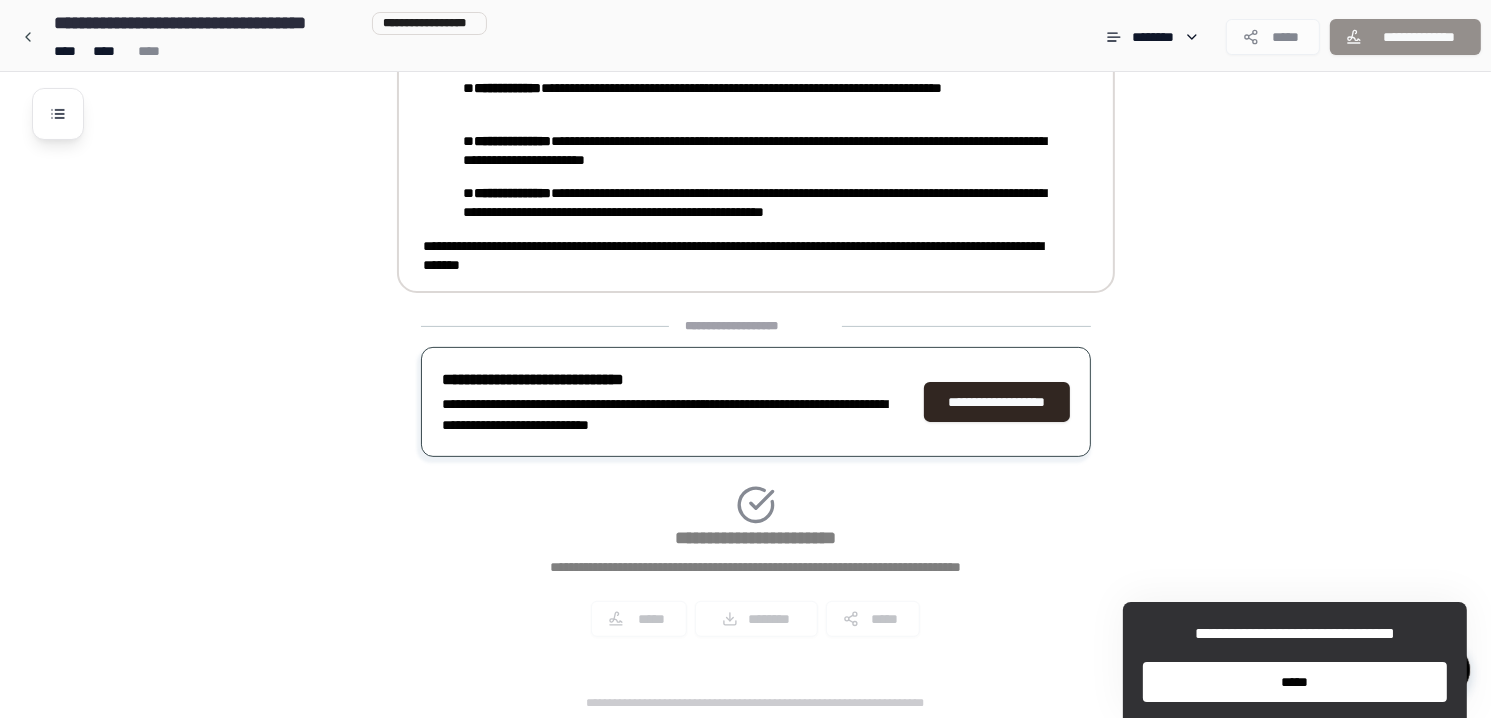 click on "*****" at bounding box center (1295, 682) 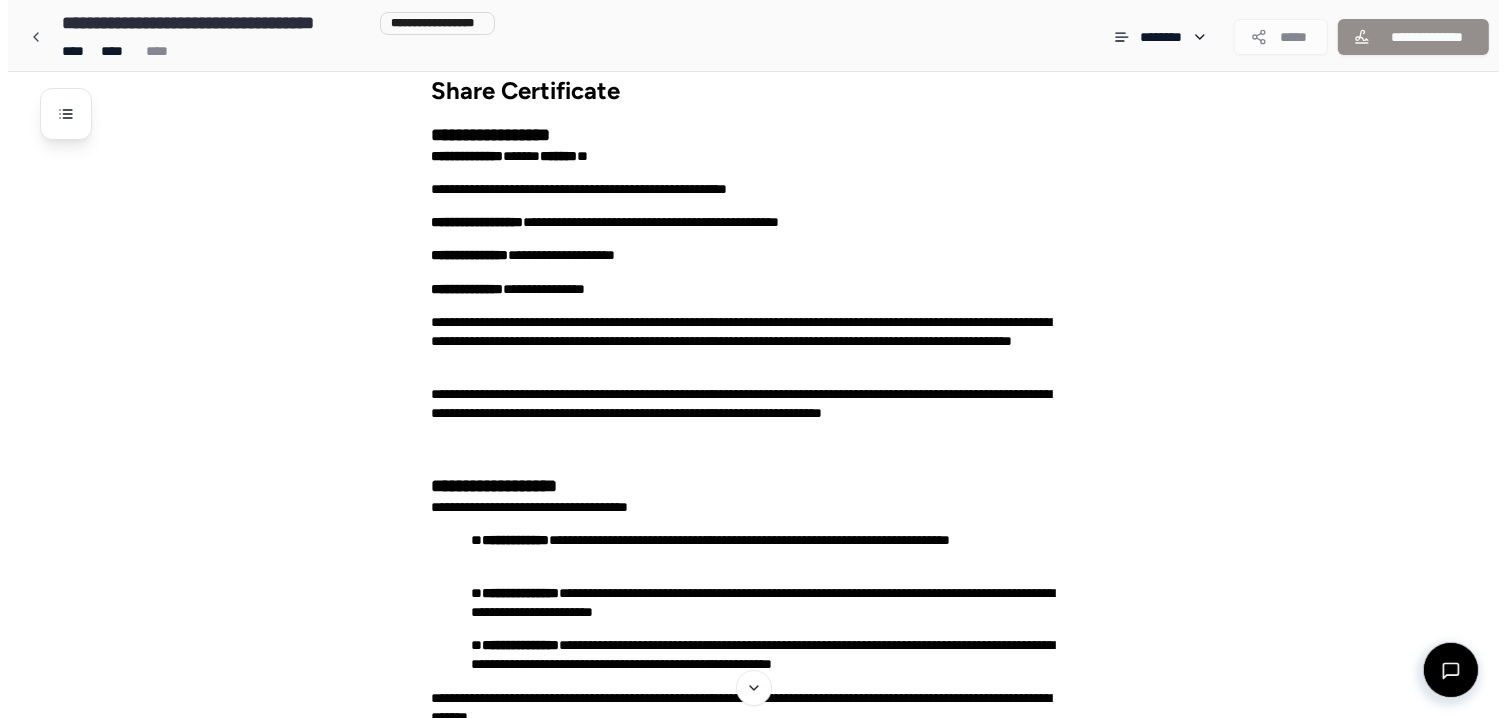 scroll, scrollTop: 0, scrollLeft: 0, axis: both 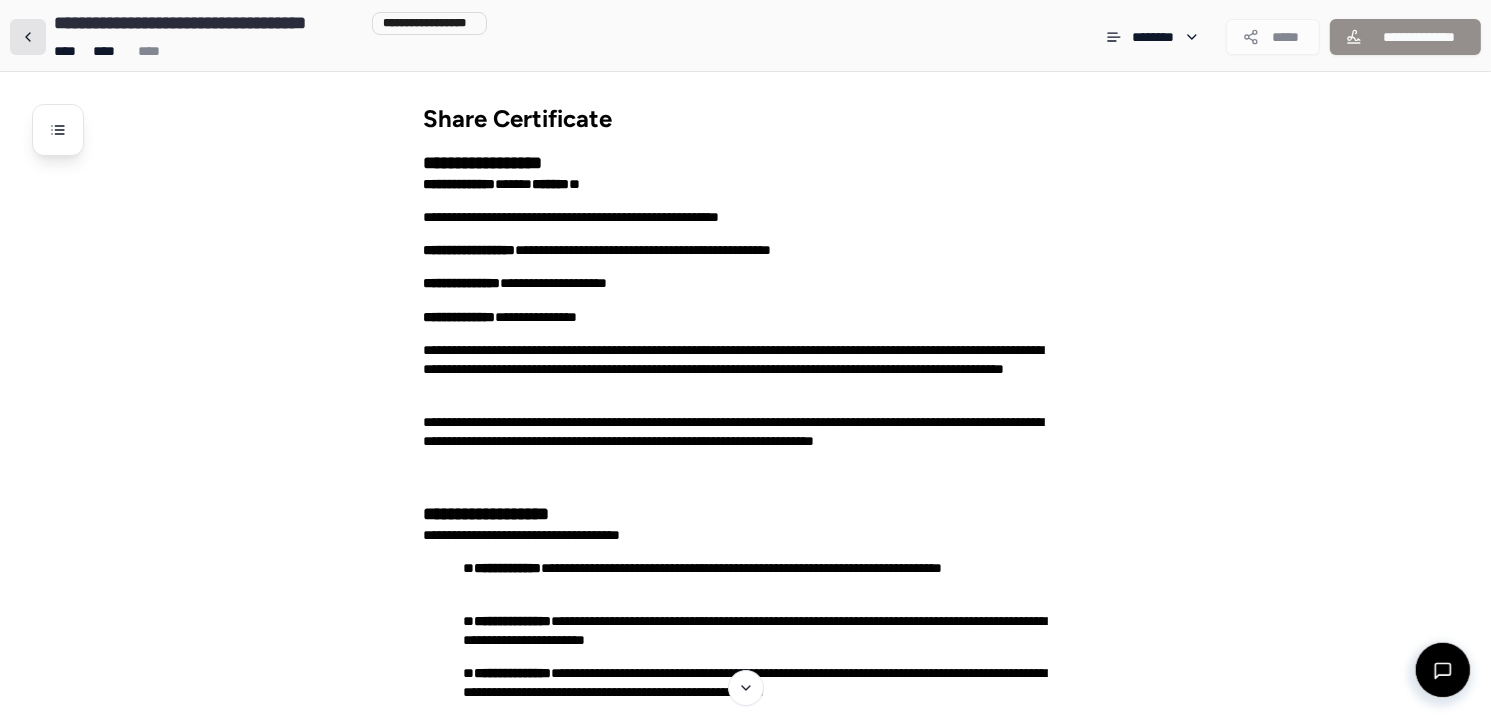 click at bounding box center (28, 37) 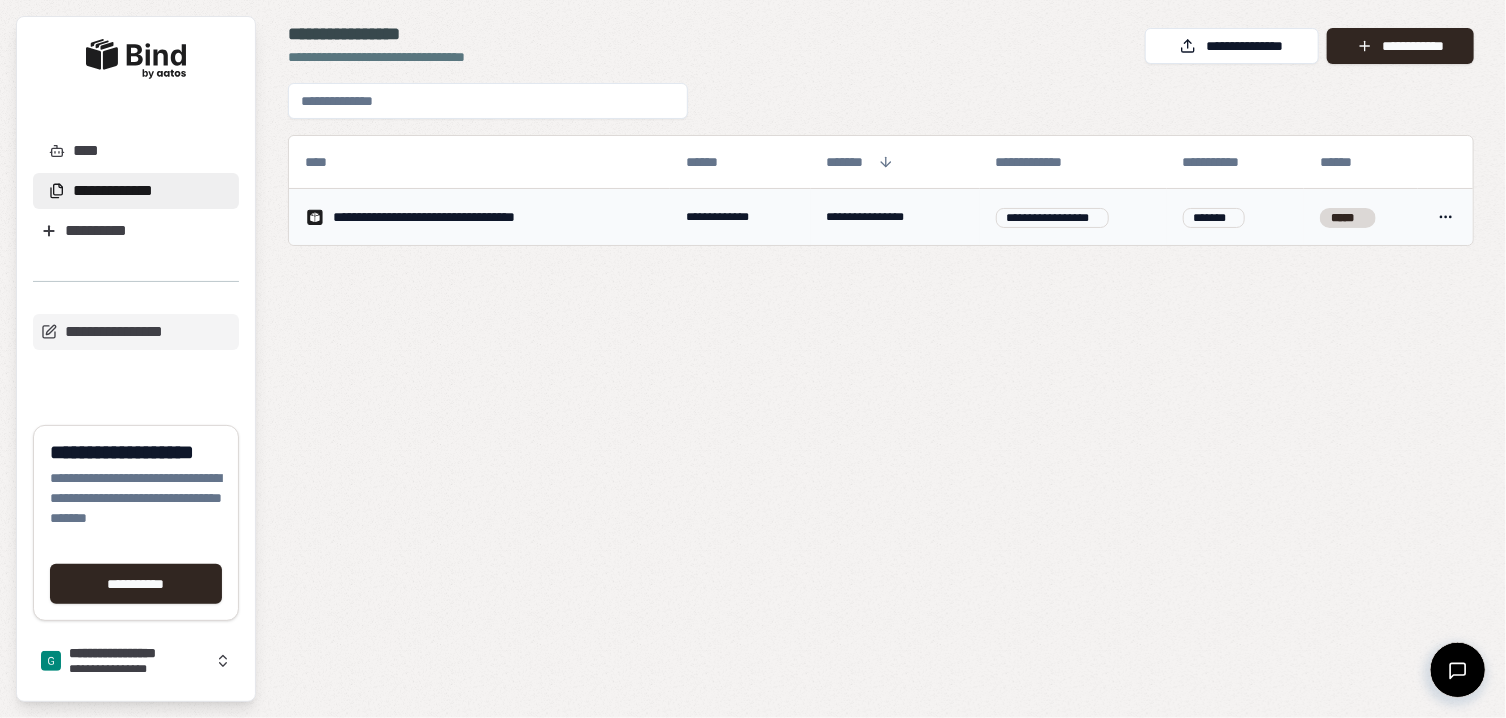 click on "**********" at bounding box center [753, 359] 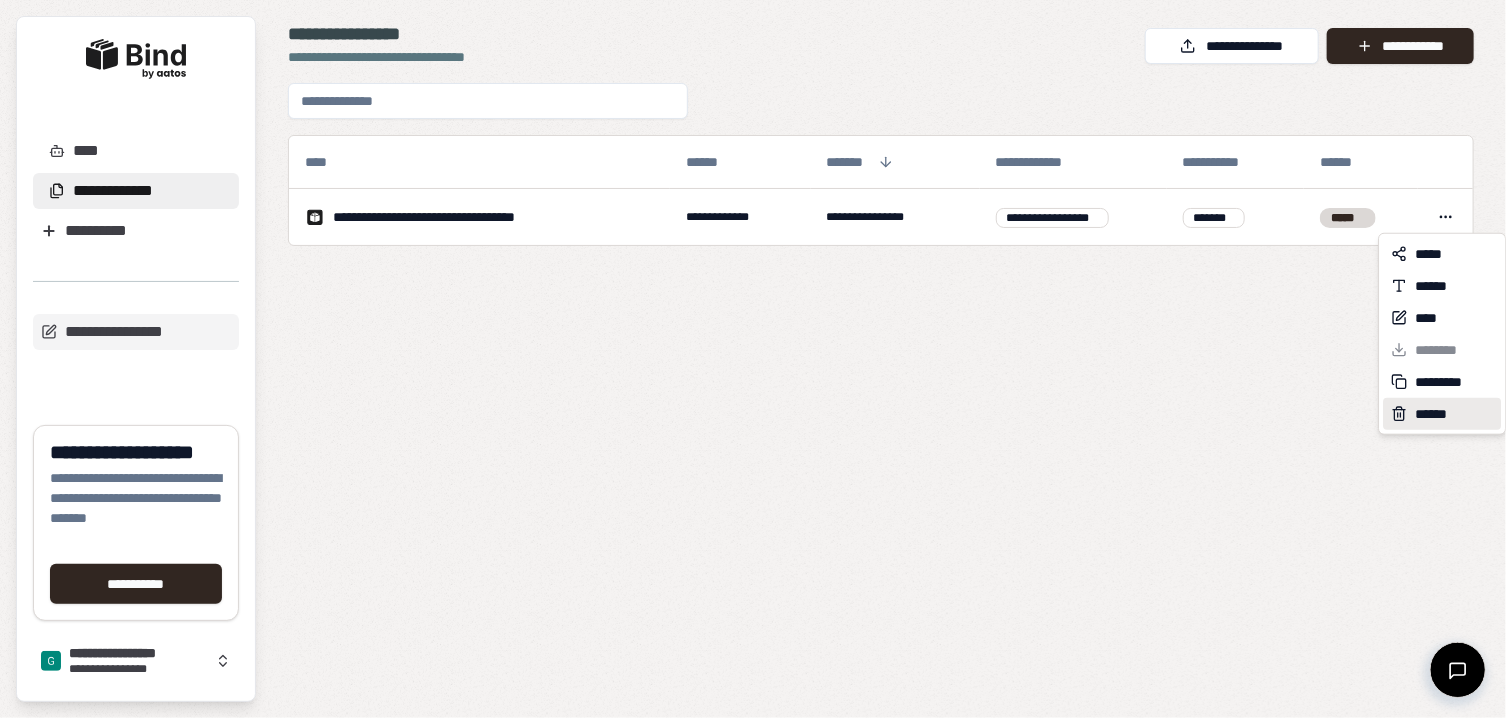 click on "******" at bounding box center (1435, 414) 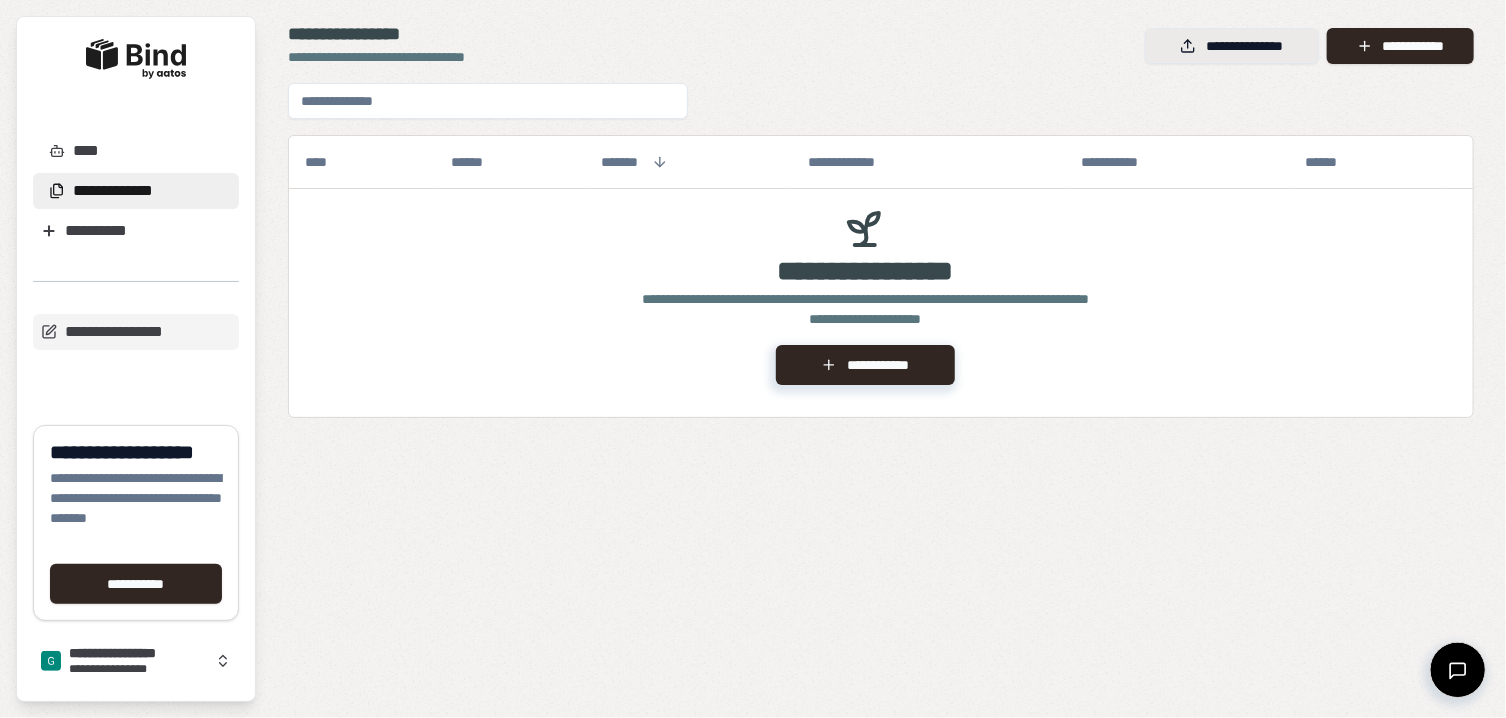 click on "**********" at bounding box center (1232, 46) 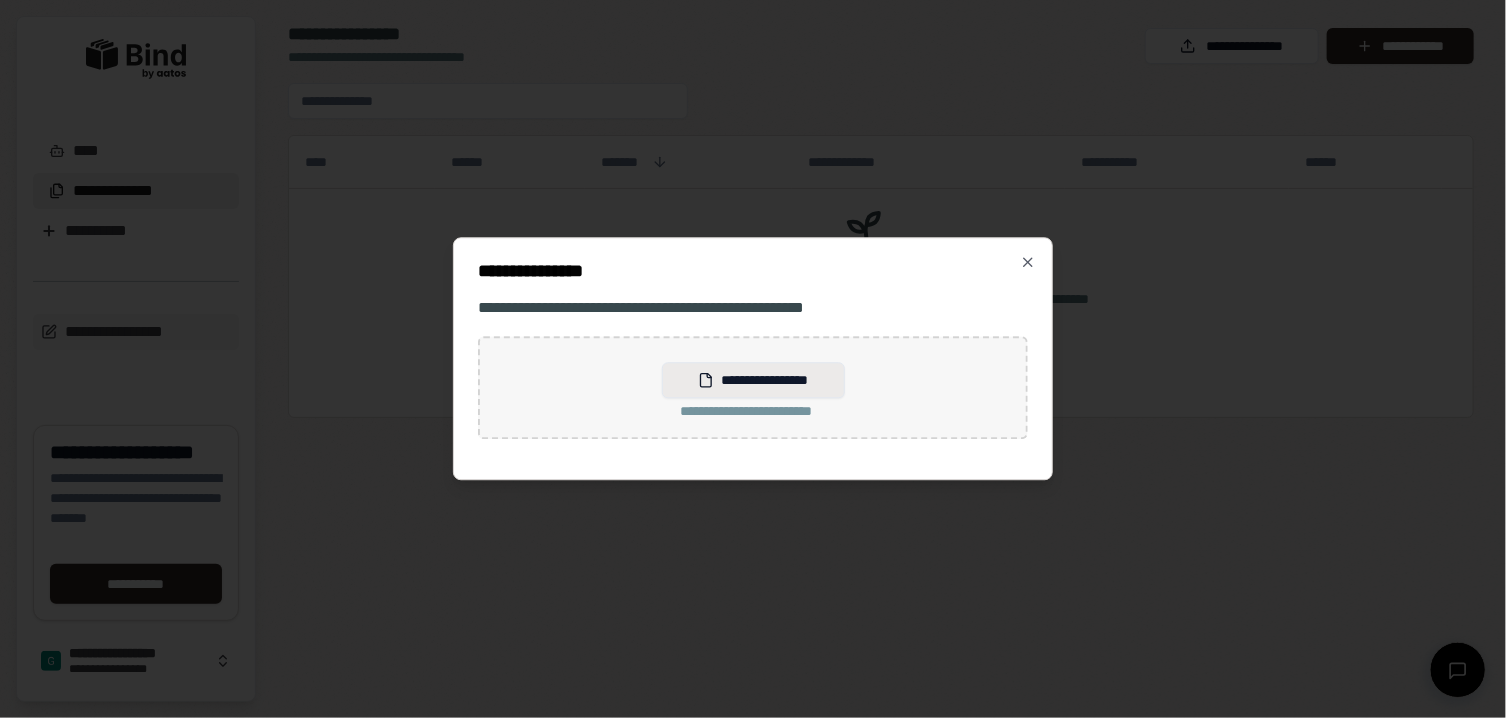 click on "**********" at bounding box center [753, 380] 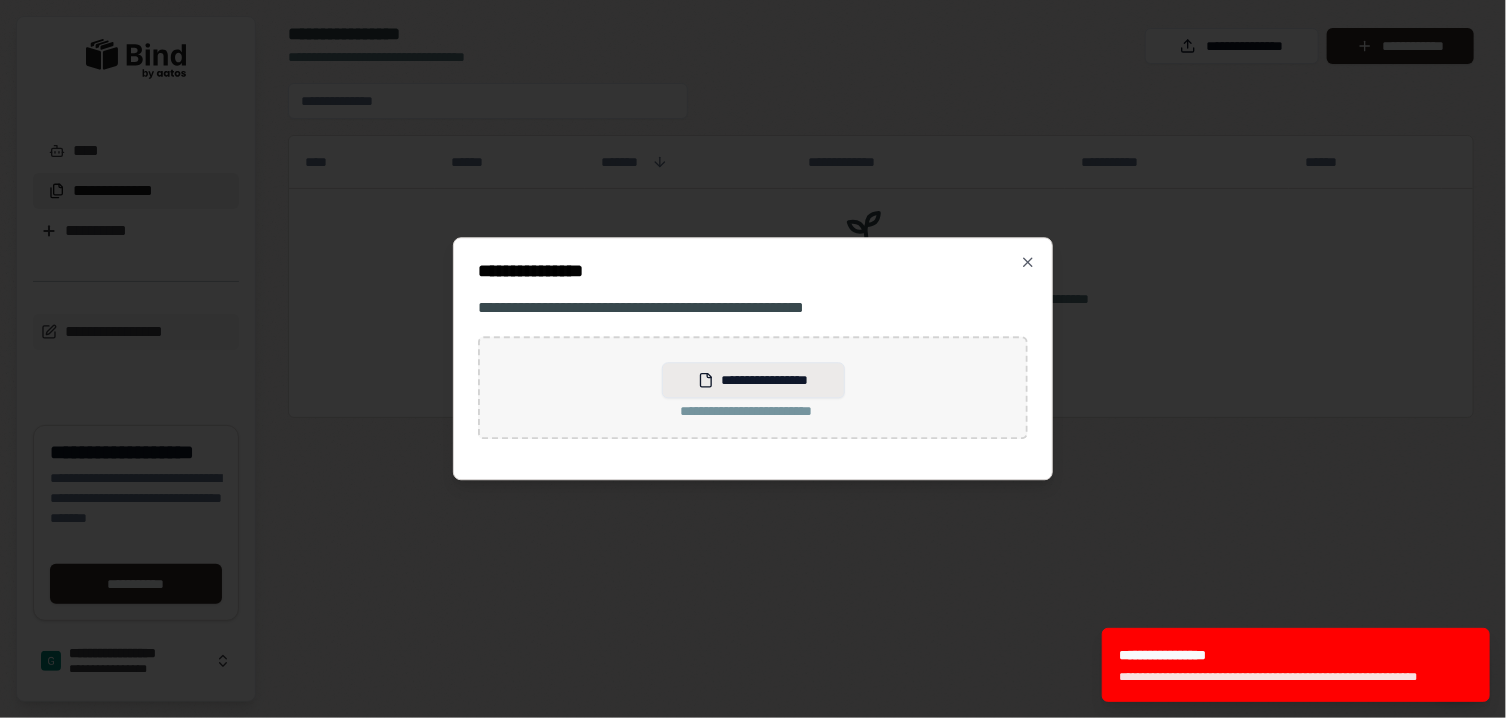 click on "**********" at bounding box center [753, 380] 